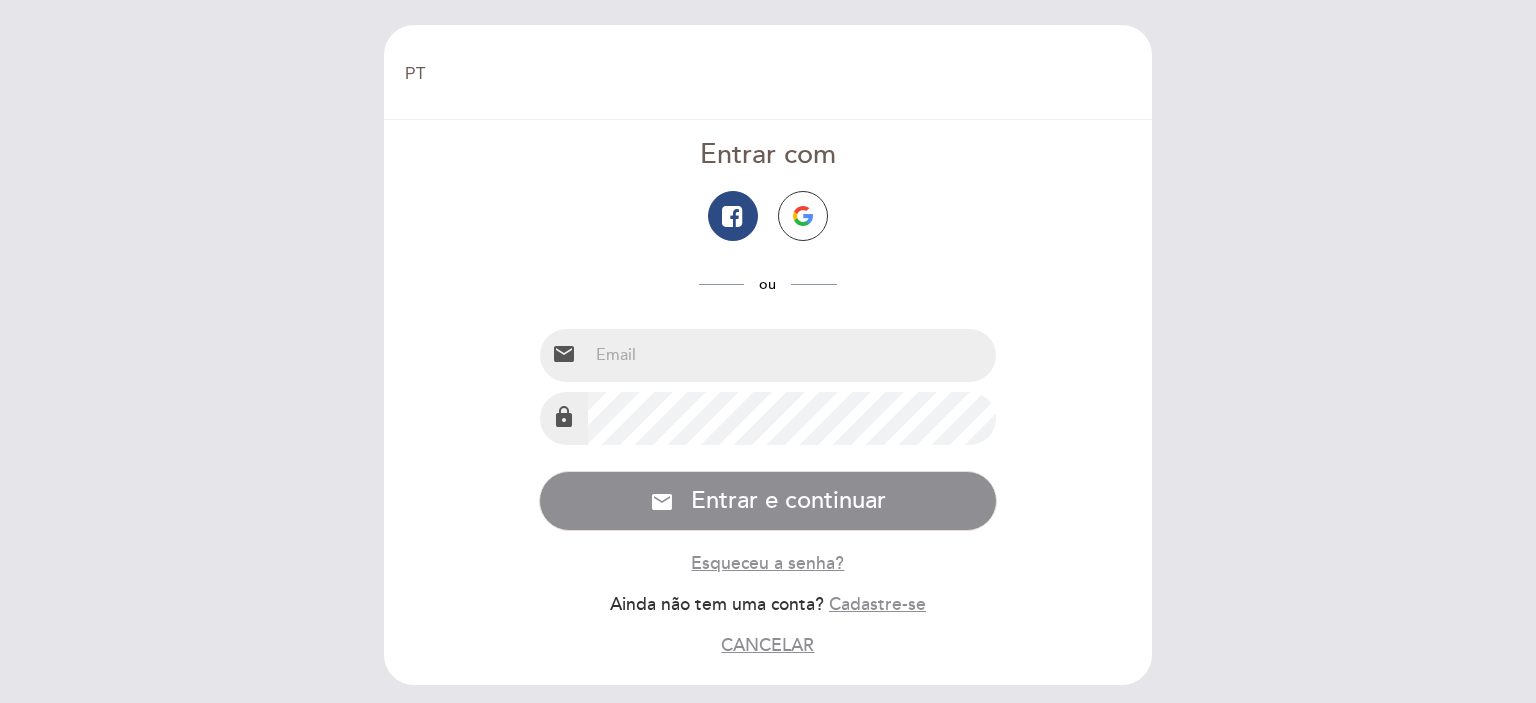 select on "pt" 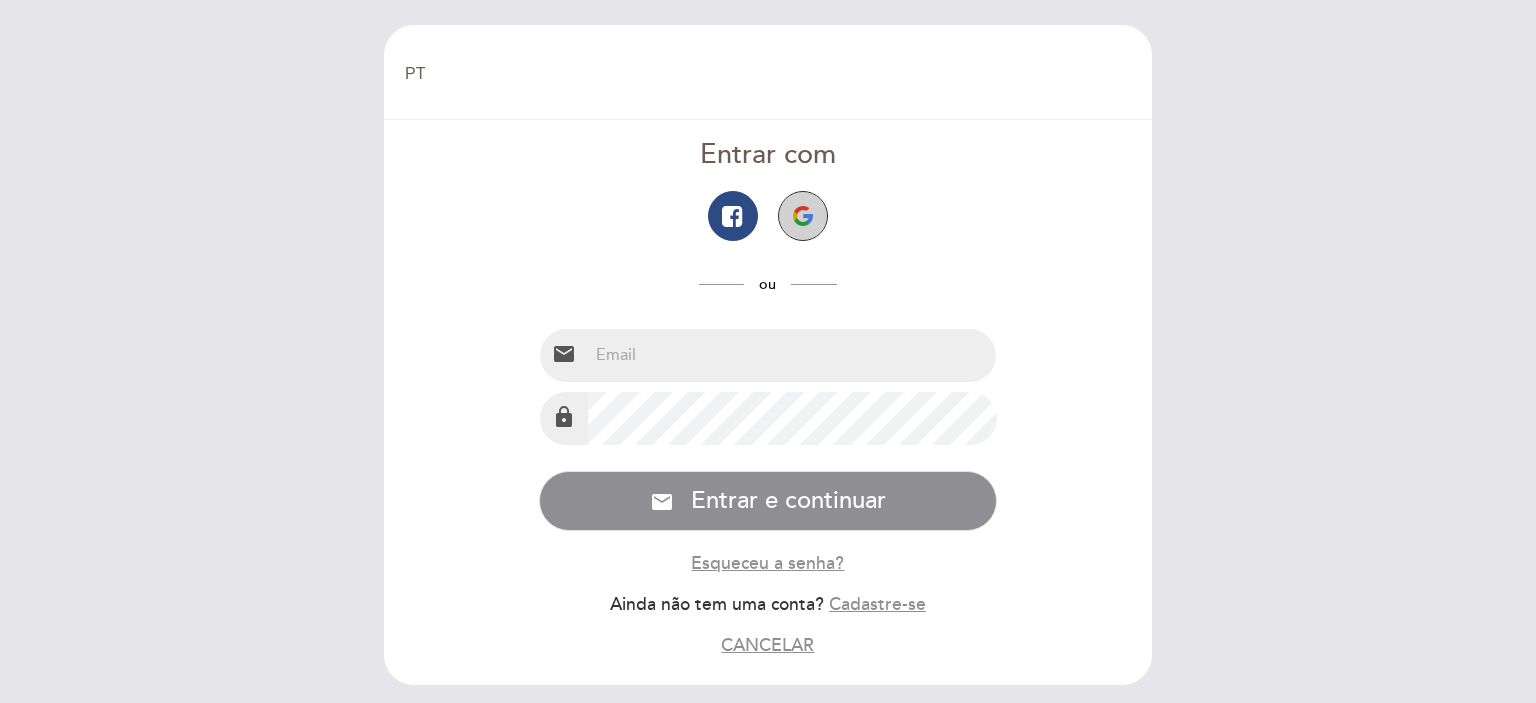 click at bounding box center (803, 216) 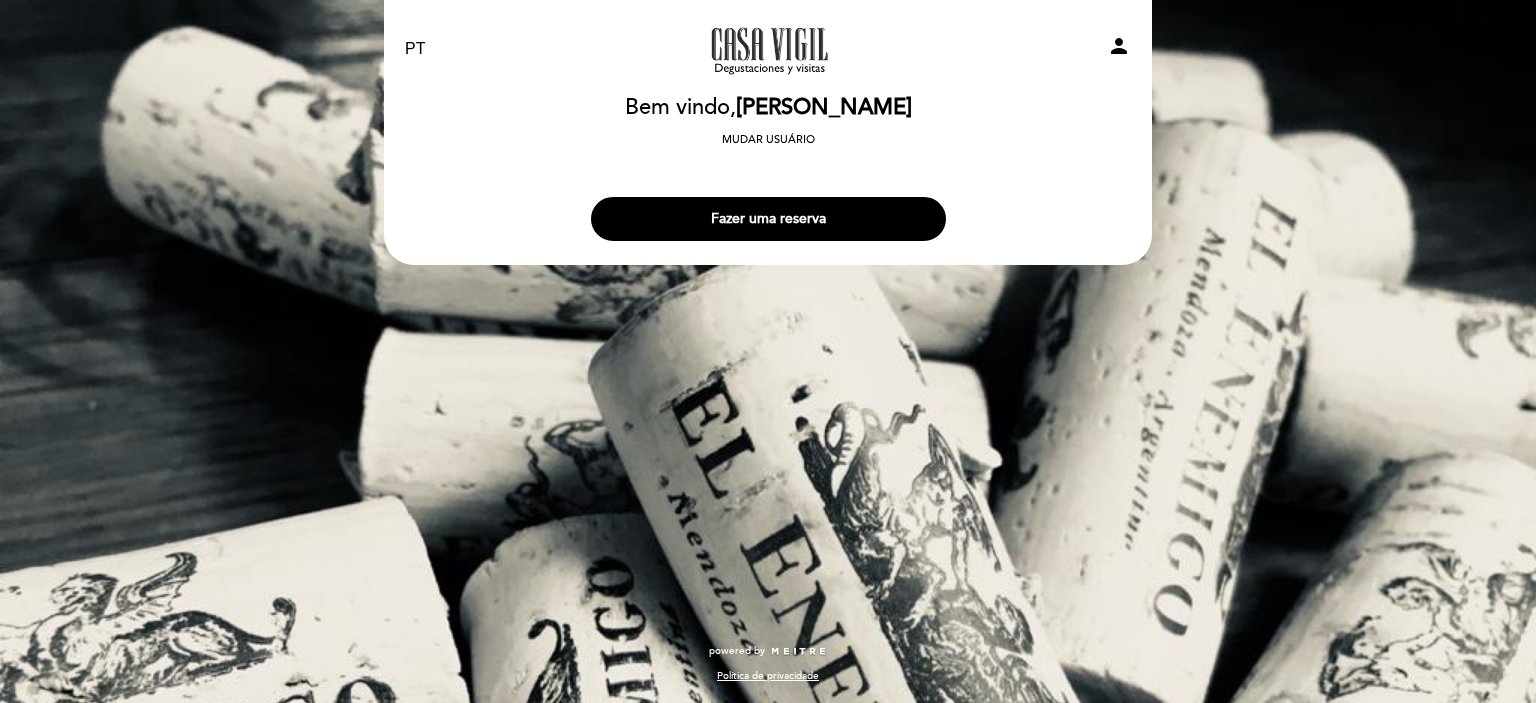 select on "pt" 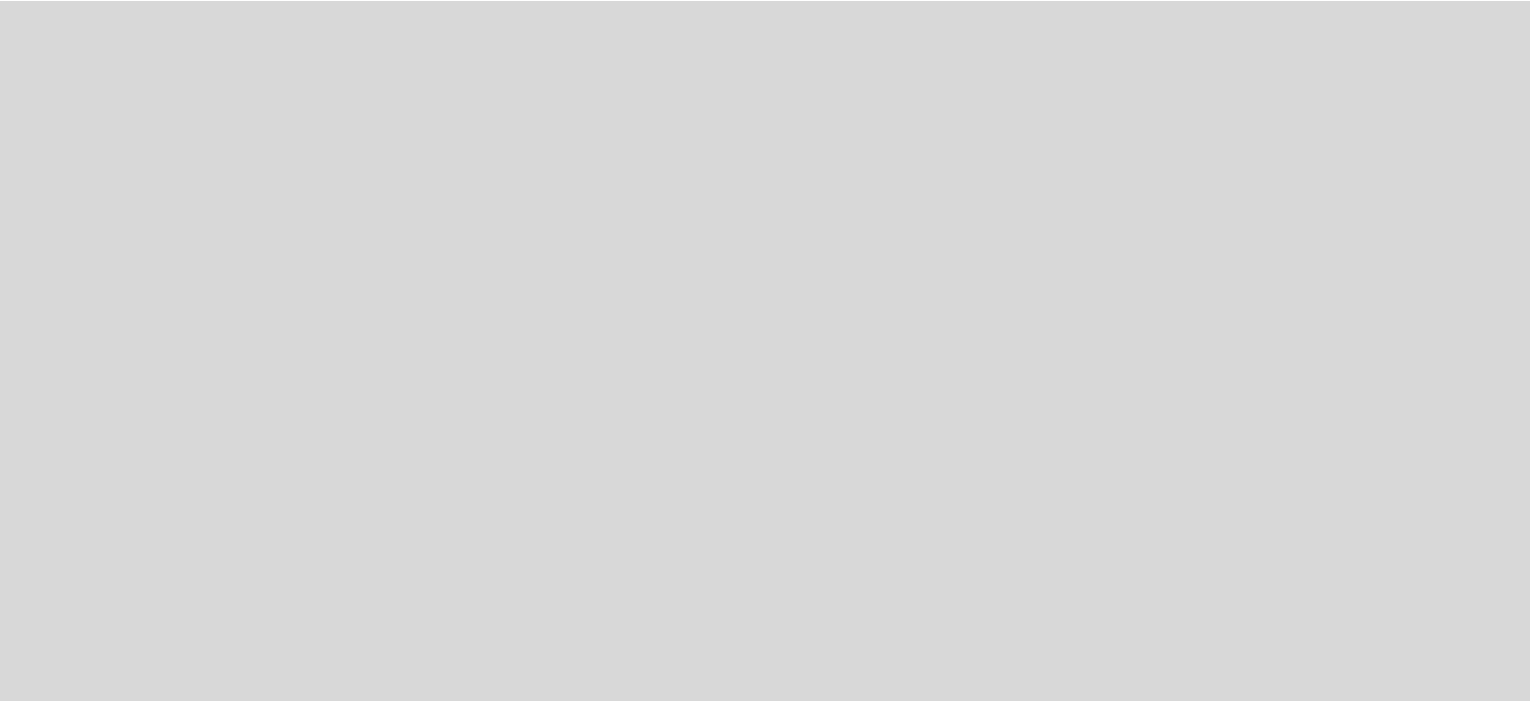 scroll, scrollTop: 0, scrollLeft: 0, axis: both 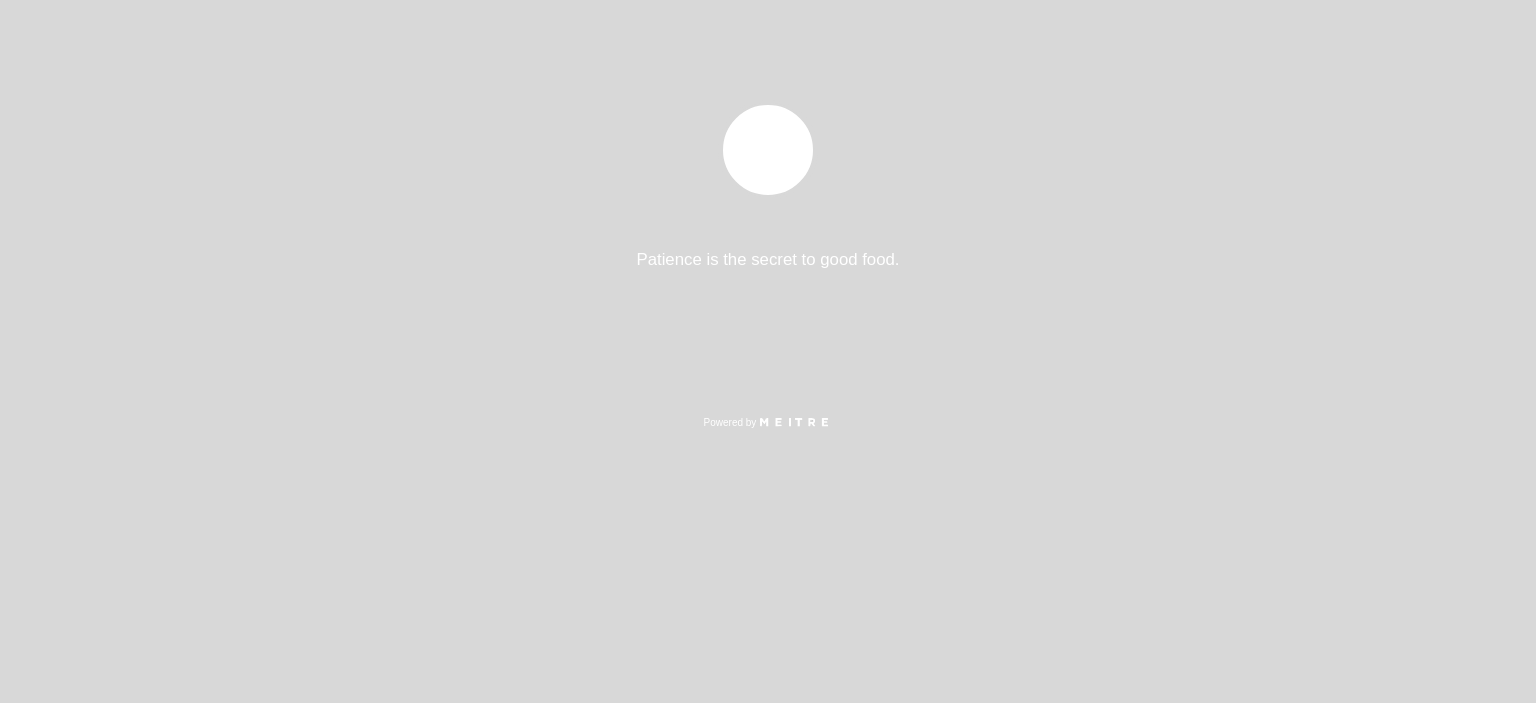 select on "pt" 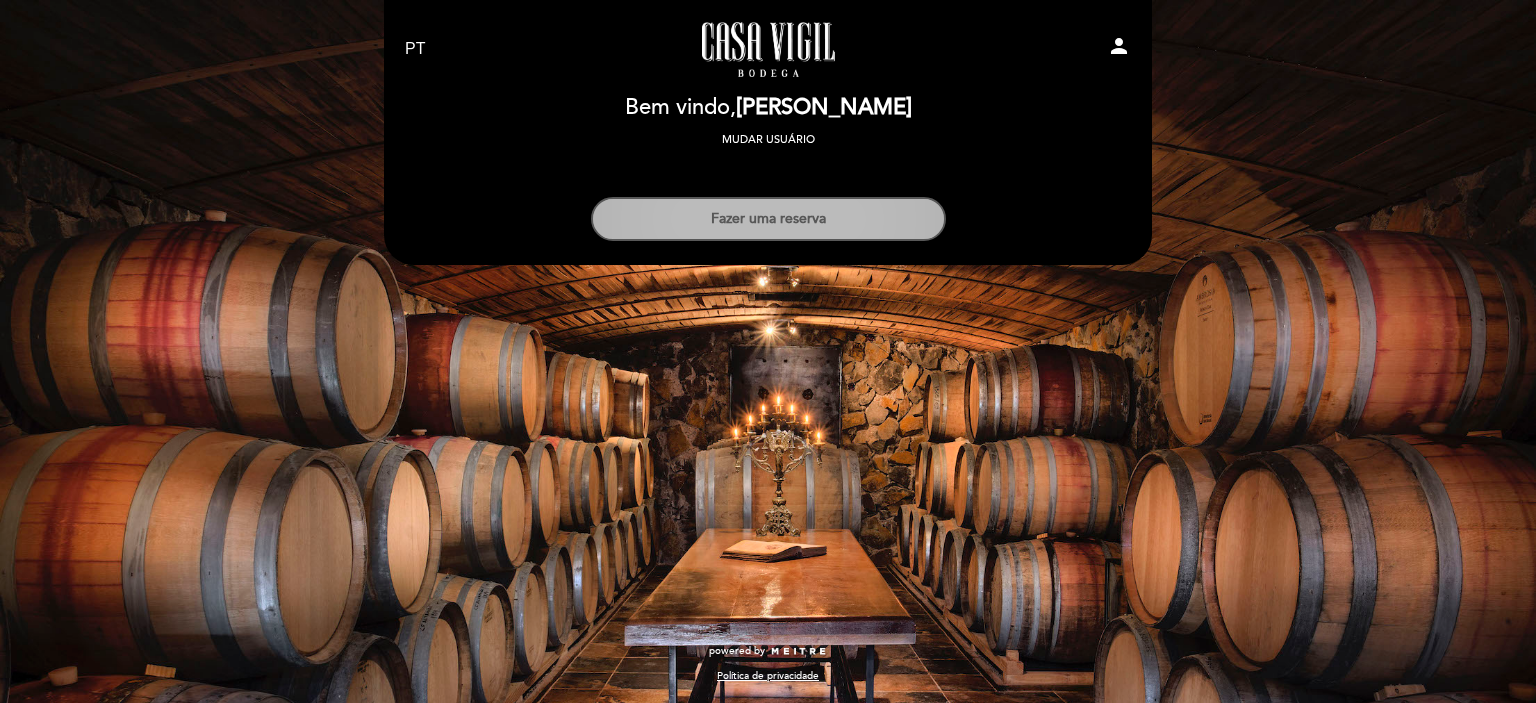 click on "Fazer uma reserva" at bounding box center (768, 219) 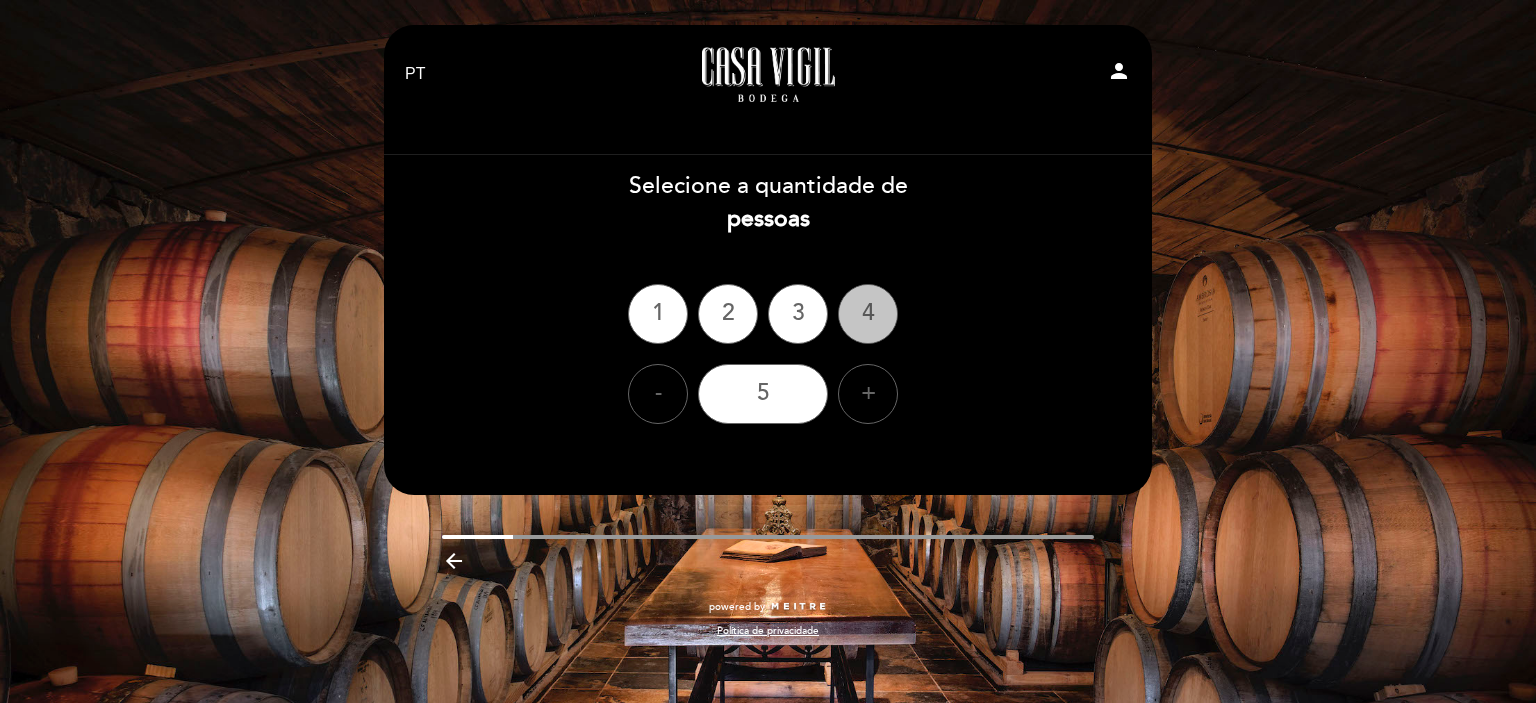 click on "4" at bounding box center [868, 314] 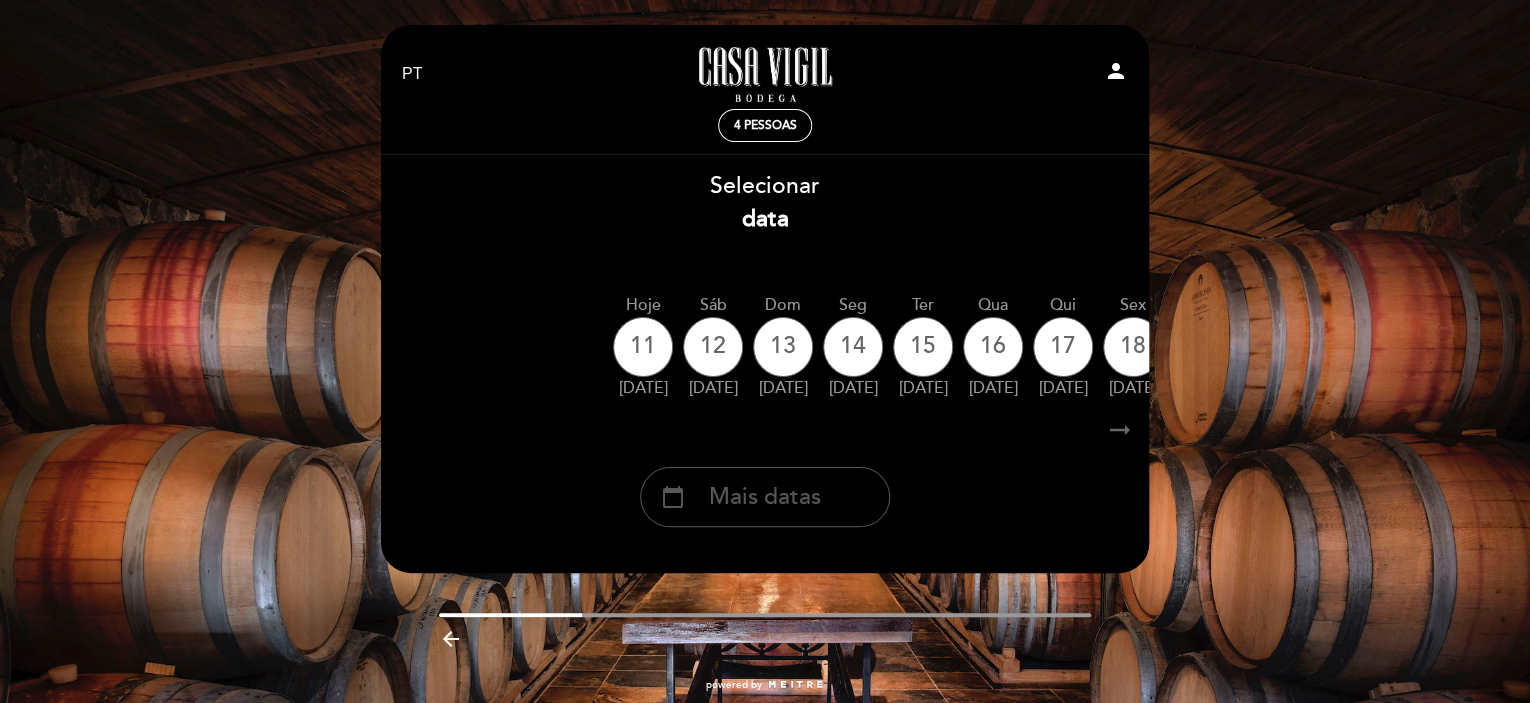 click on "Mais datas" at bounding box center [765, 497] 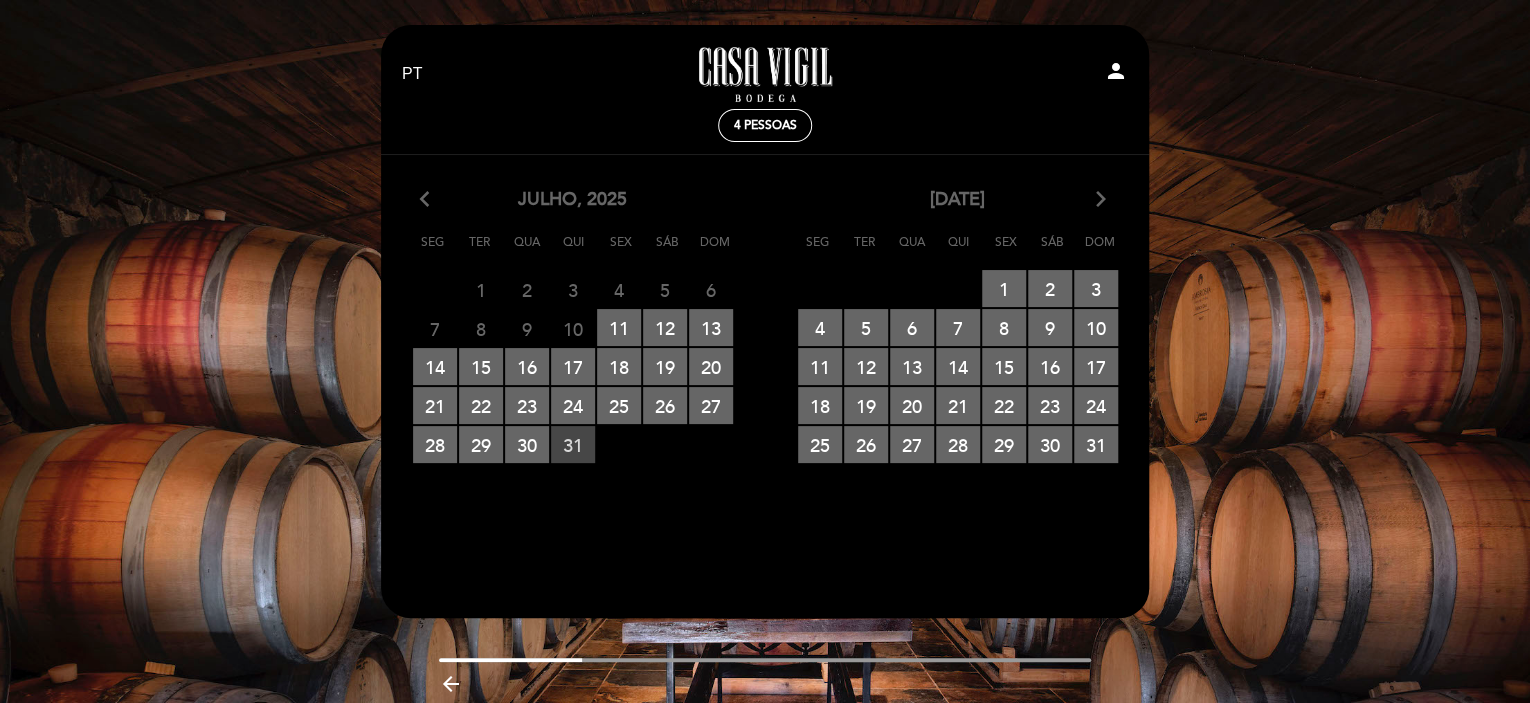click on "31
RESERVAS DISPONÍVEIS" at bounding box center (573, 444) 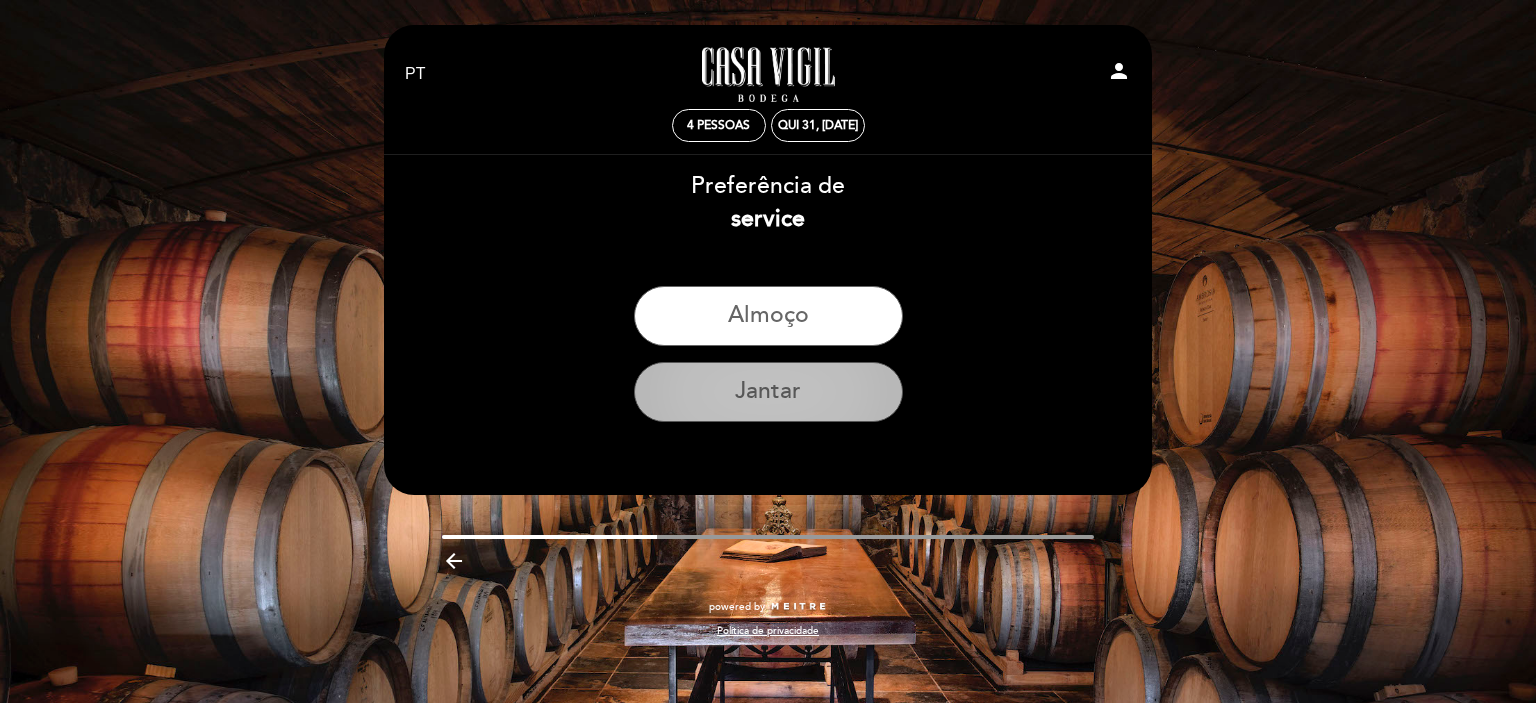 click on "Jantar" at bounding box center [768, 392] 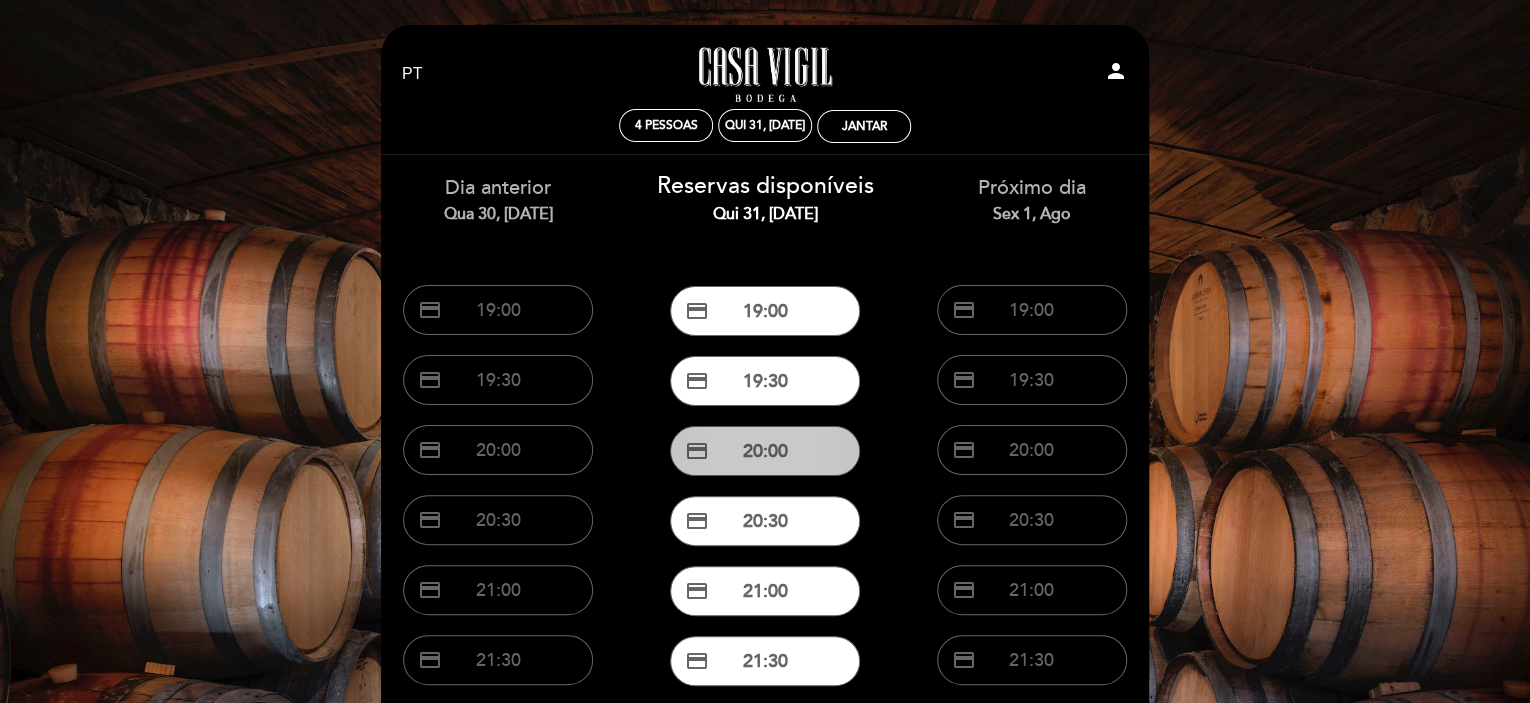 click on "credit_card
20:00" at bounding box center [765, 451] 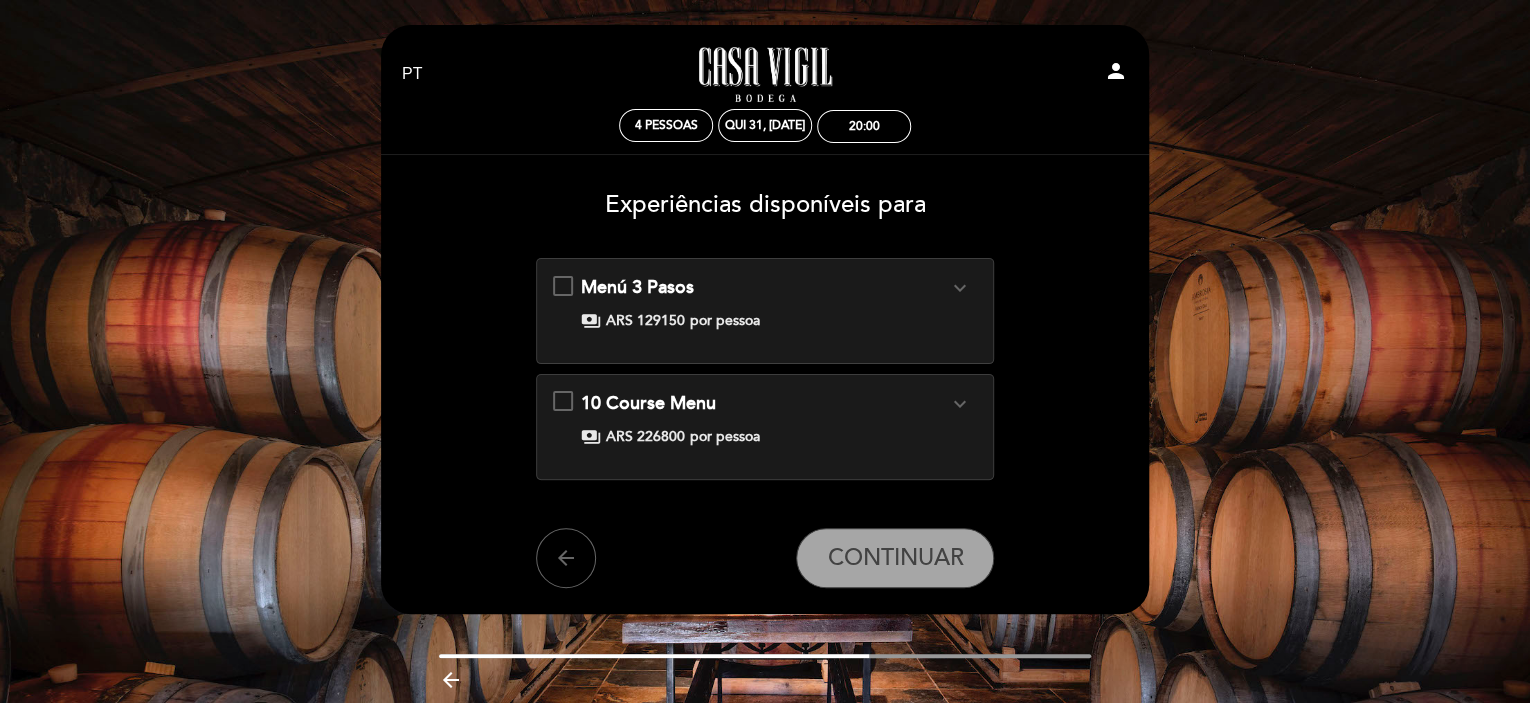 click on "expand_more" at bounding box center [959, 288] 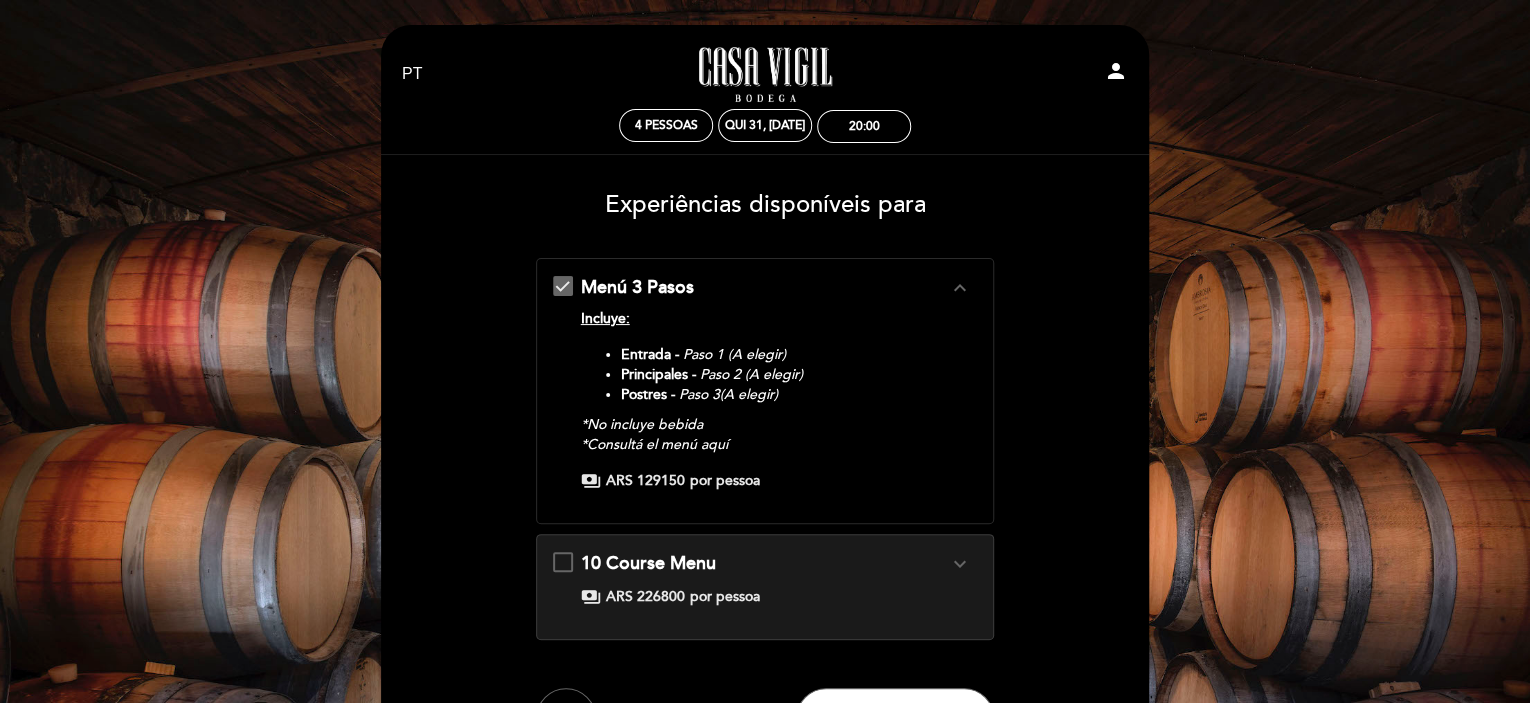 click on "expand_more" at bounding box center (959, 564) 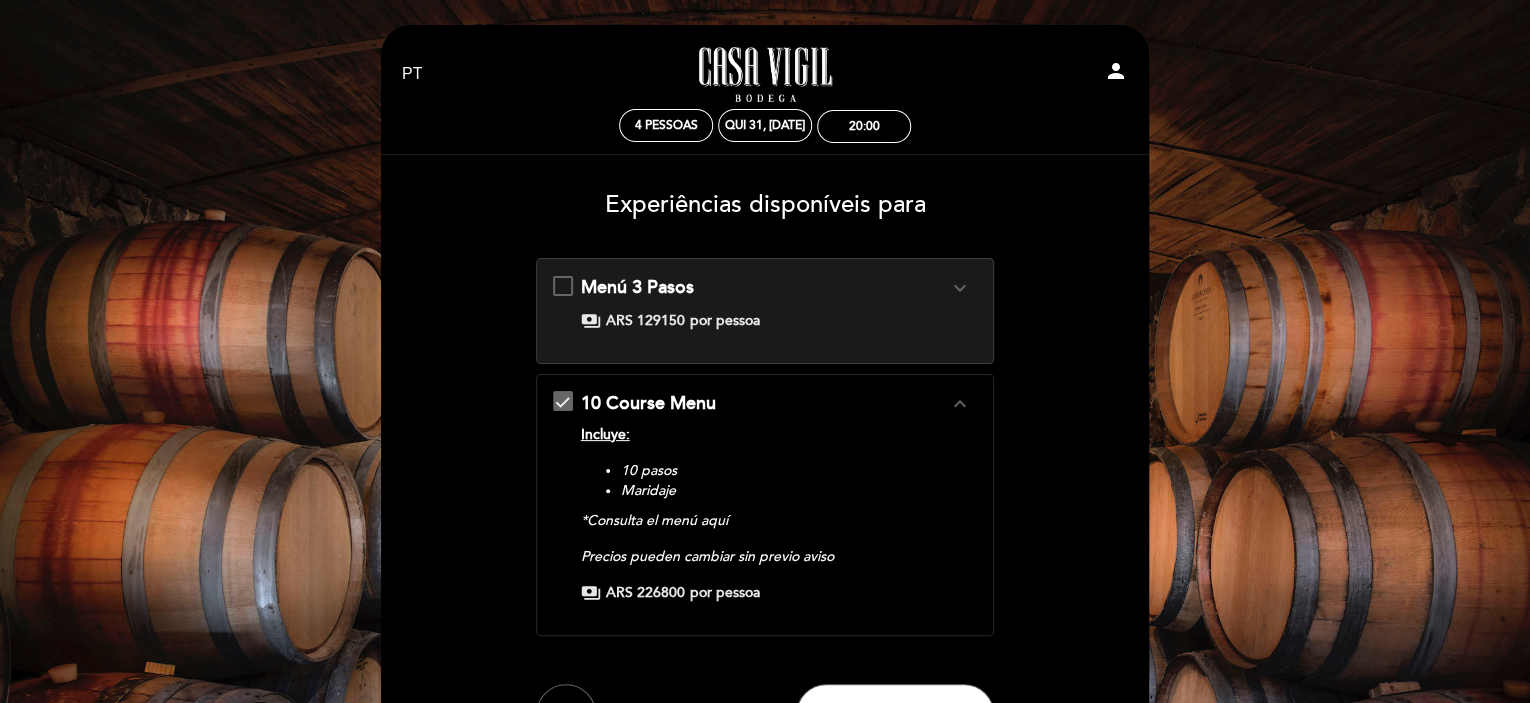 scroll, scrollTop: 229, scrollLeft: 0, axis: vertical 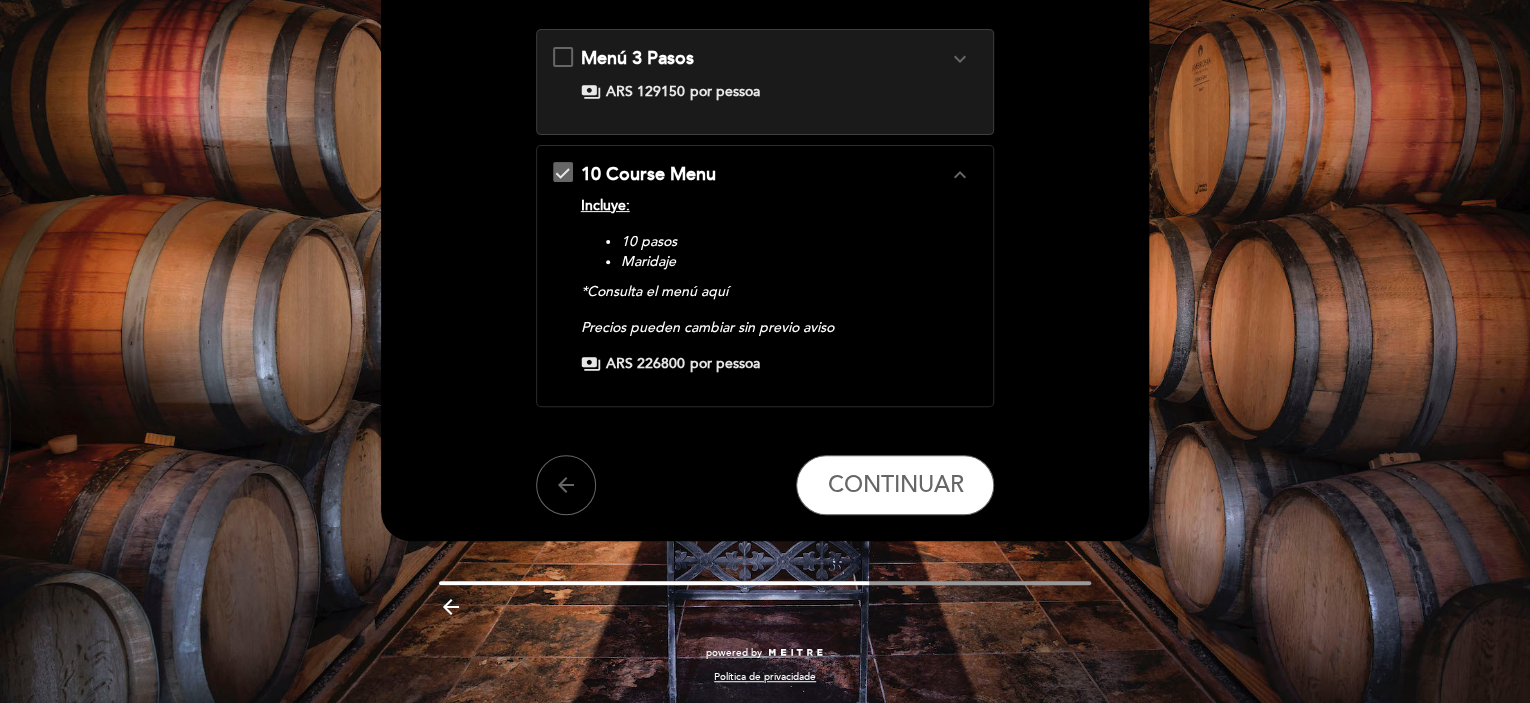 click on "ARS 129150" at bounding box center [645, 92] 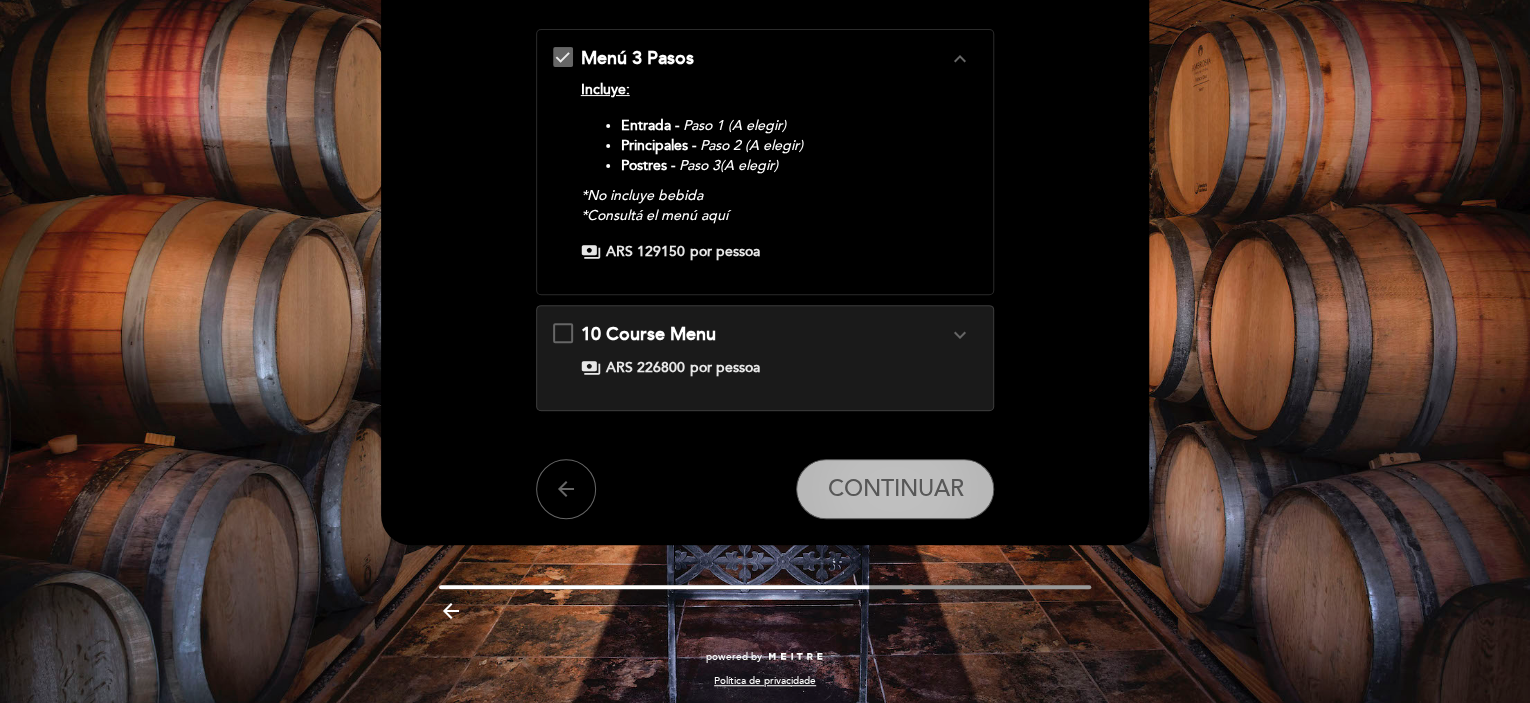 click on "CONTINUAR" at bounding box center (895, 489) 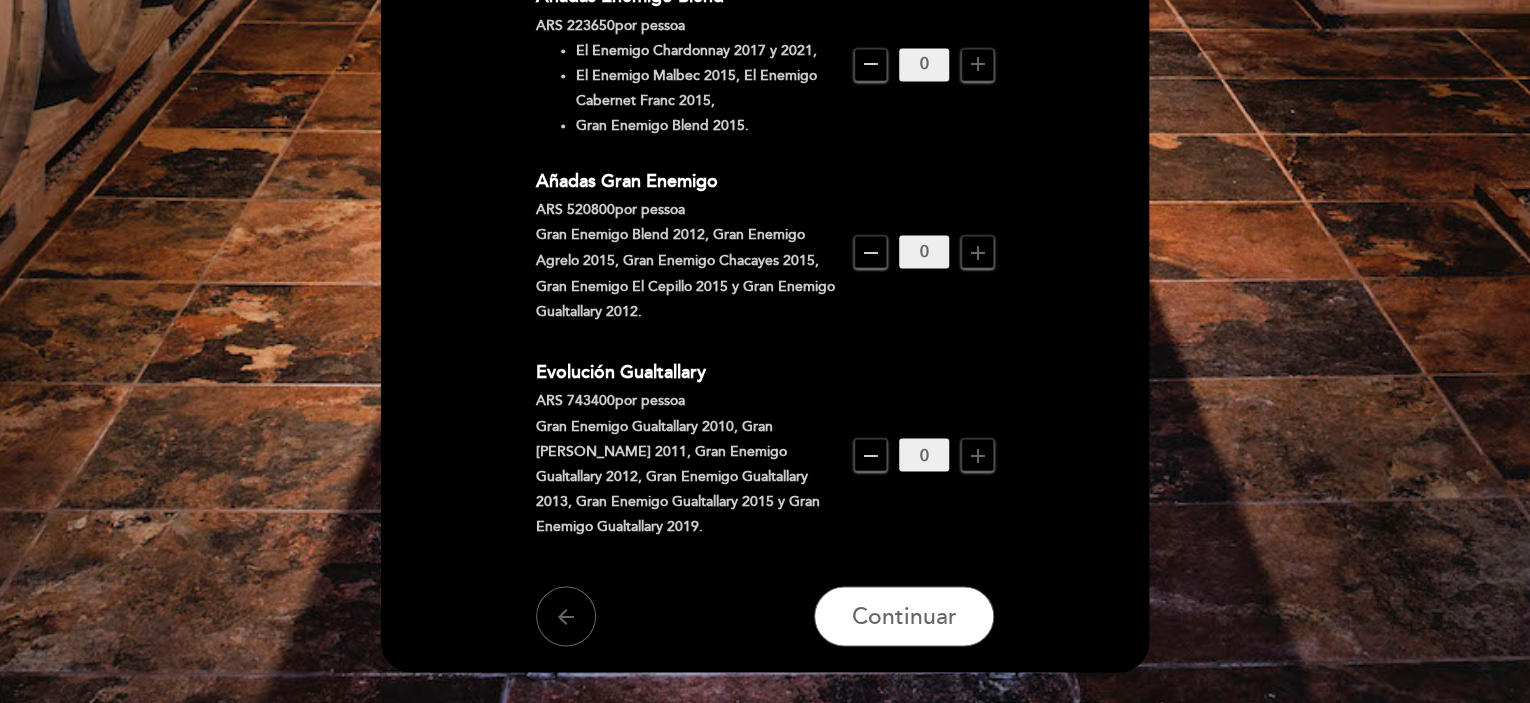scroll, scrollTop: 1758, scrollLeft: 0, axis: vertical 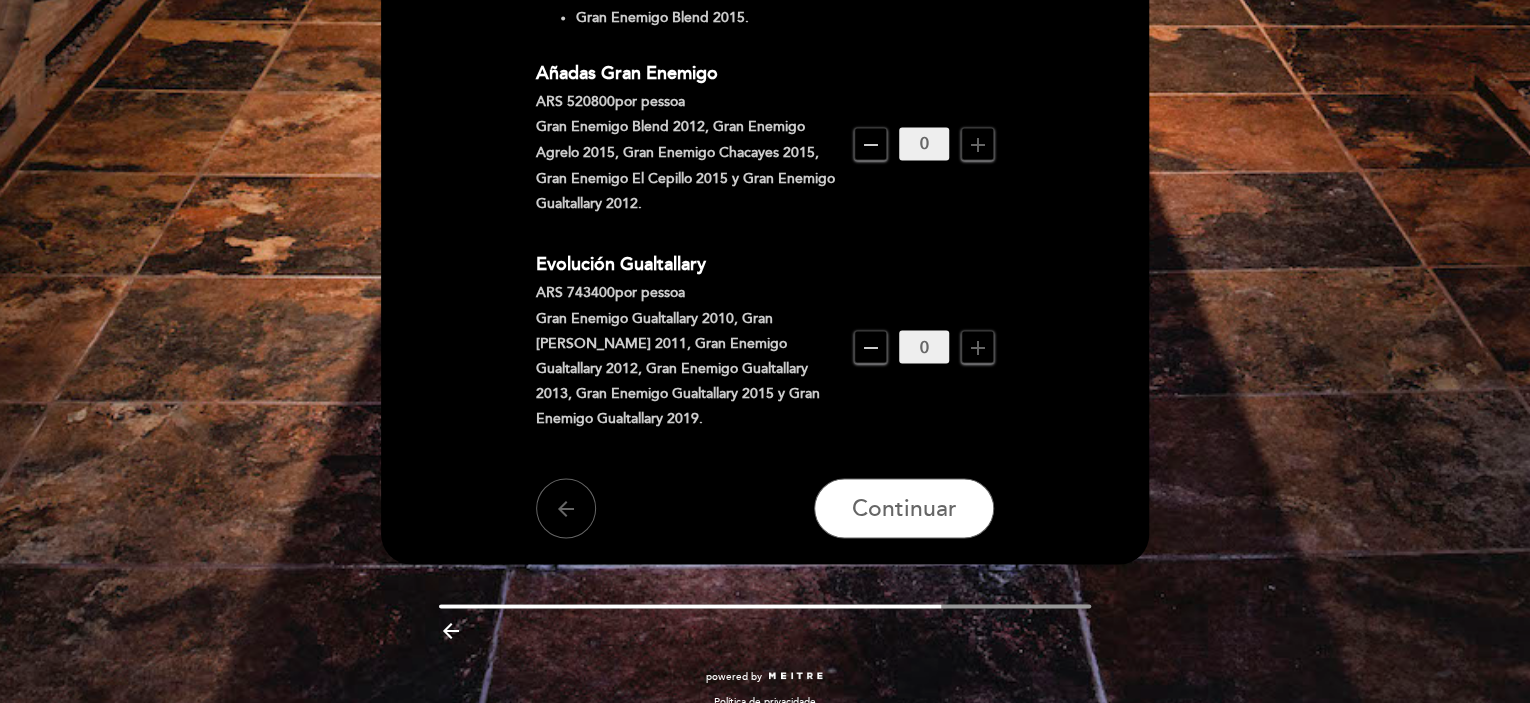click on "EN
ES
PT
[GEOGRAPHIC_DATA] - Restaurante
person
4 pessoas
Qui
31,
[DATE]
20:00
Bem vindo
Bem vindo,  [PERSON_NAME]" at bounding box center [765, -585] 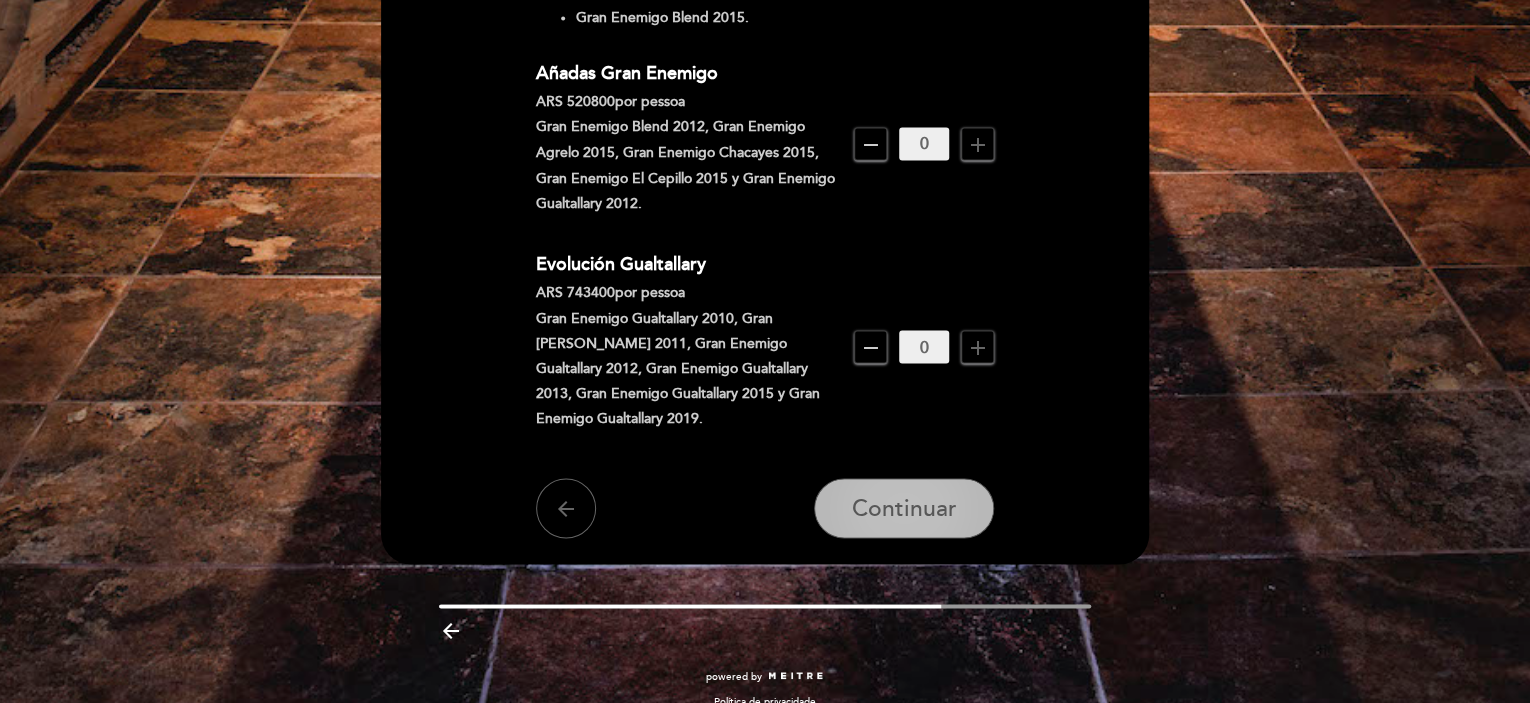 click on "Continuar" at bounding box center (904, 509) 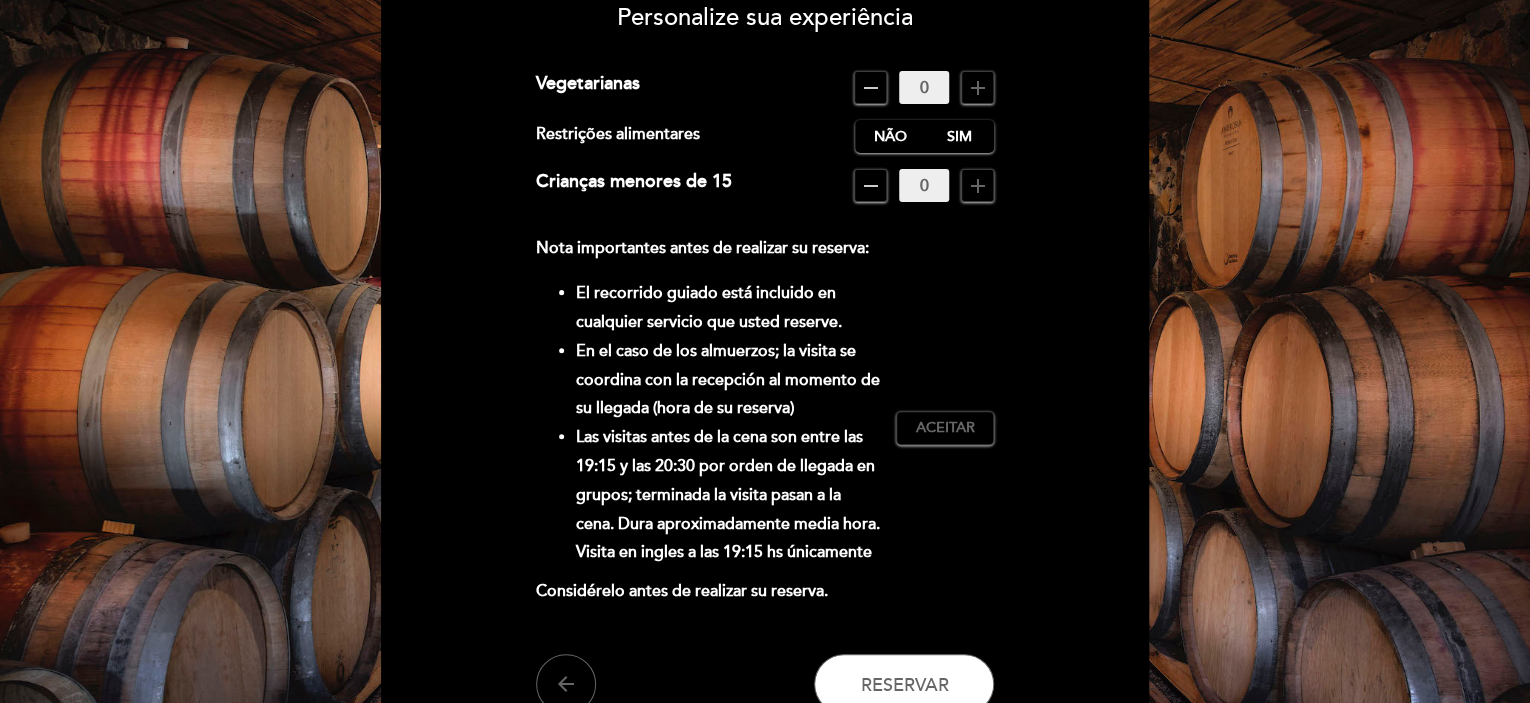 scroll, scrollTop: 387, scrollLeft: 0, axis: vertical 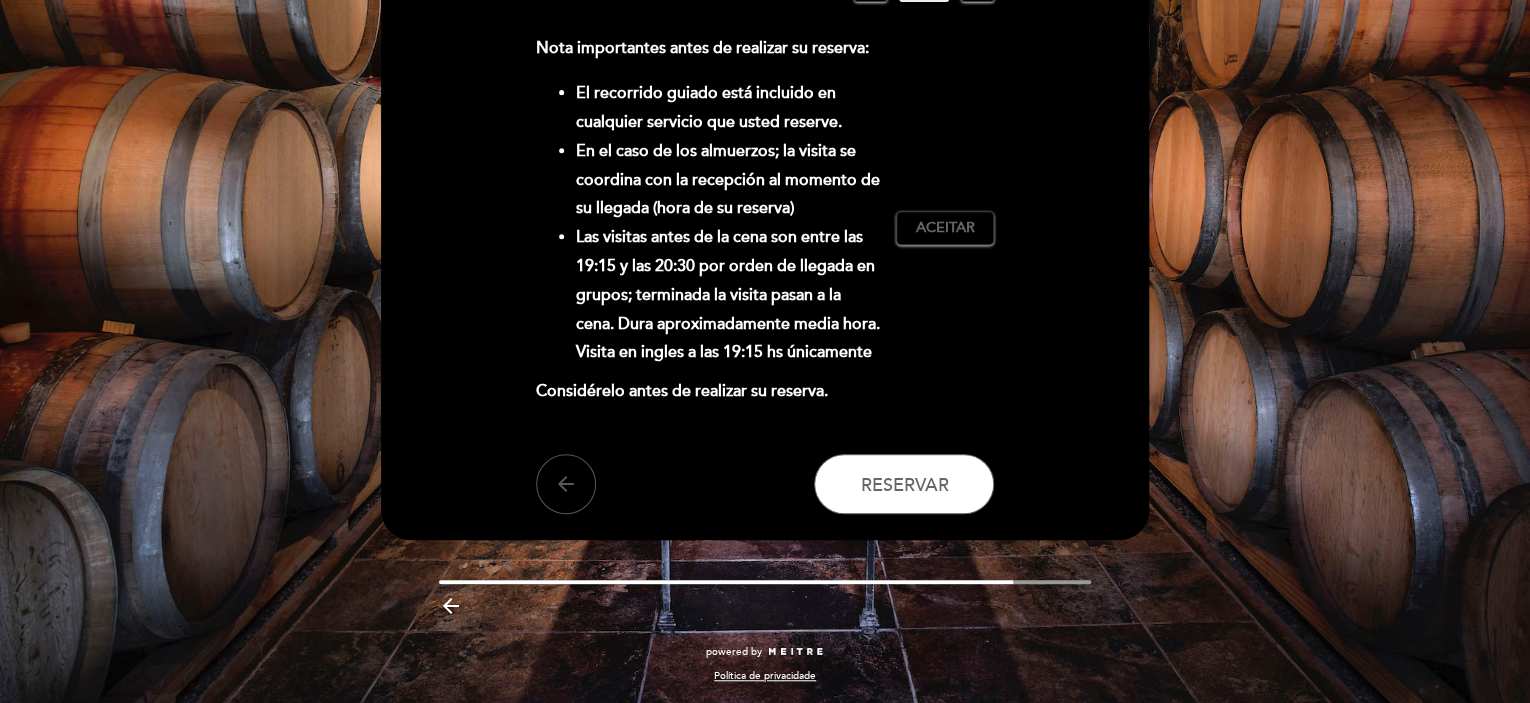 click on "arrow_back" at bounding box center [566, 484] 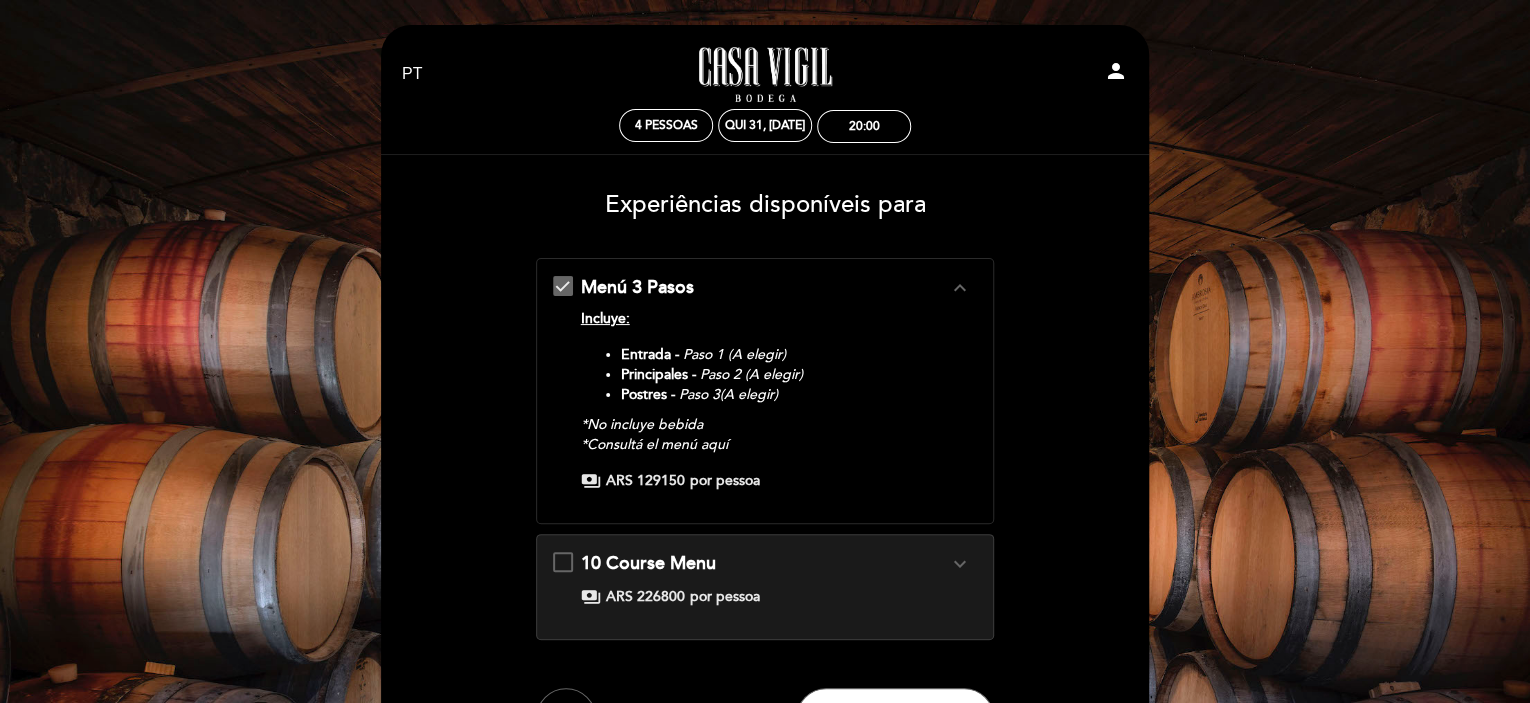 scroll, scrollTop: 233, scrollLeft: 0, axis: vertical 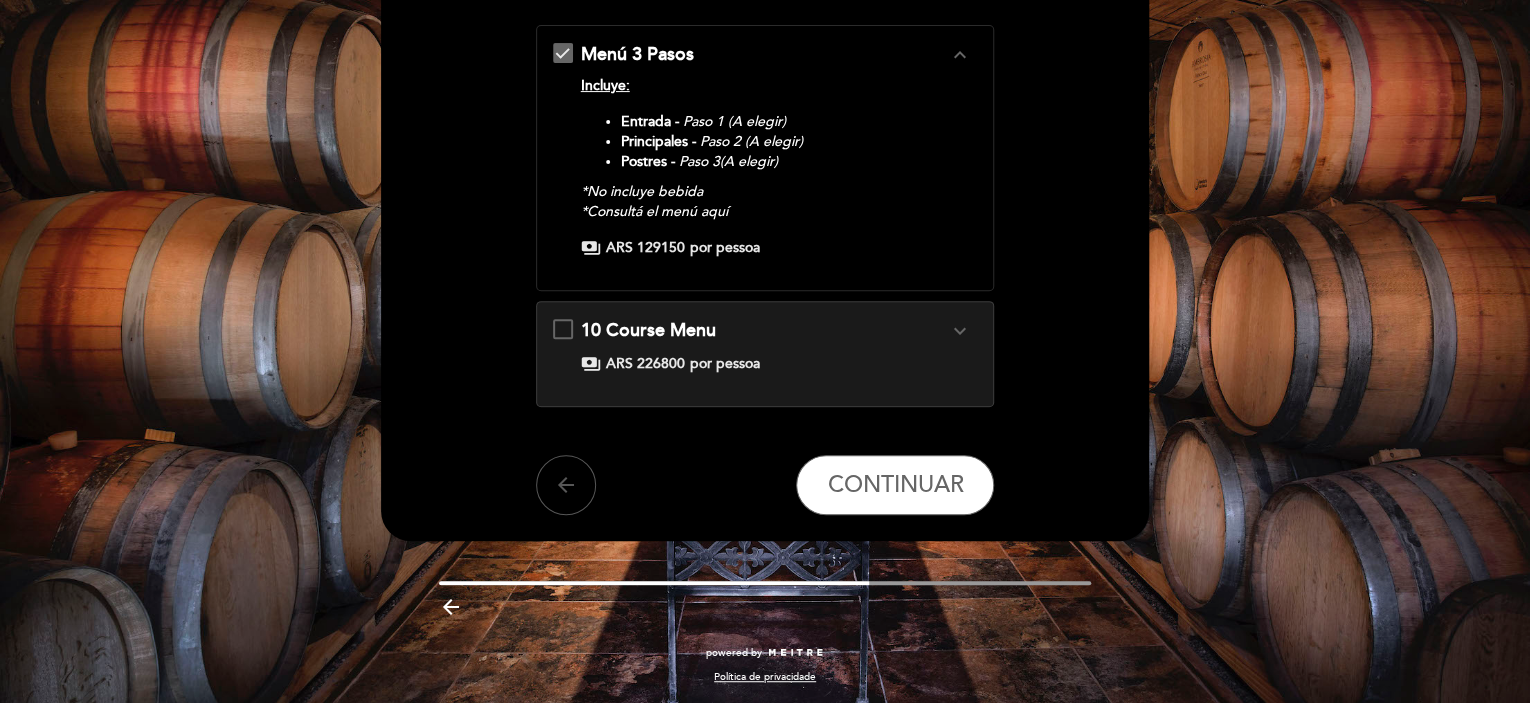 click on "arrow_back" at bounding box center [566, 485] 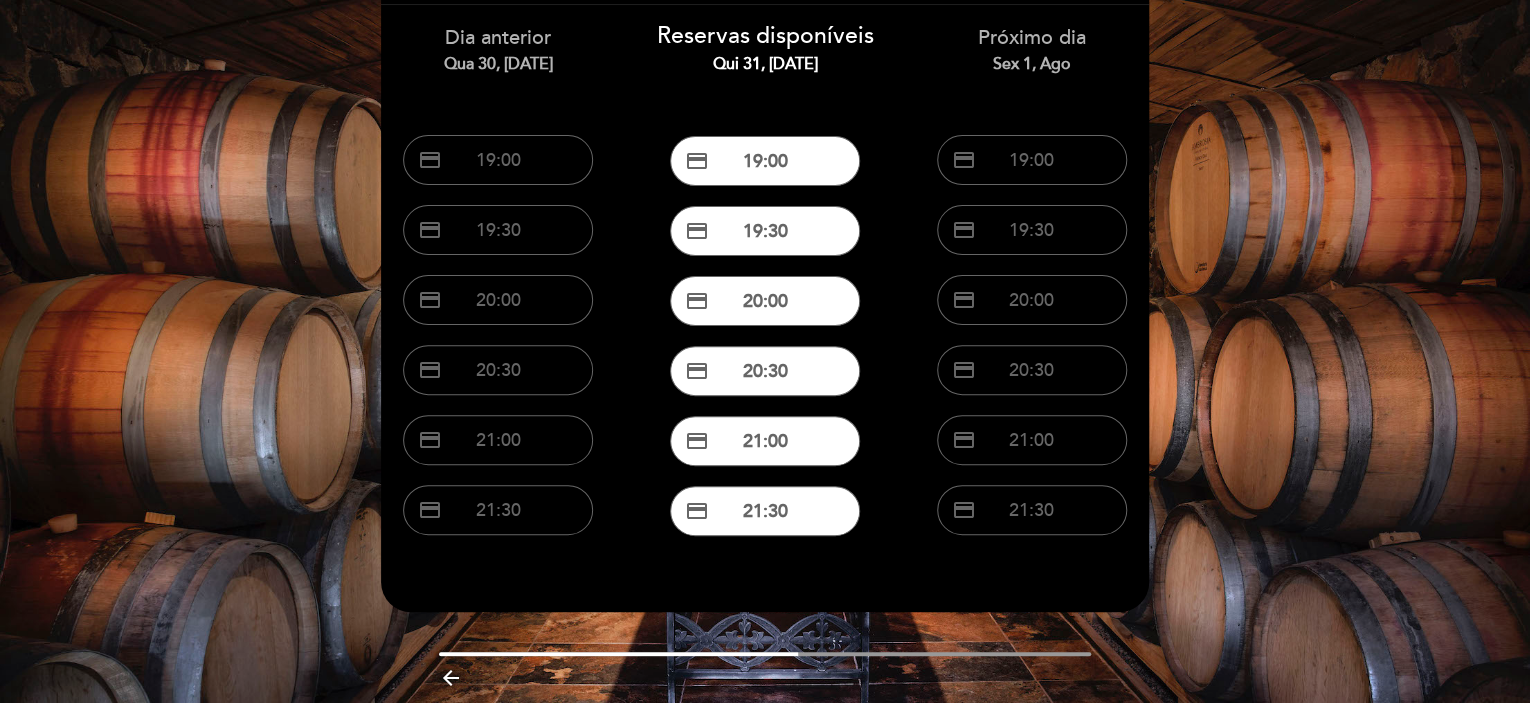 scroll, scrollTop: 221, scrollLeft: 0, axis: vertical 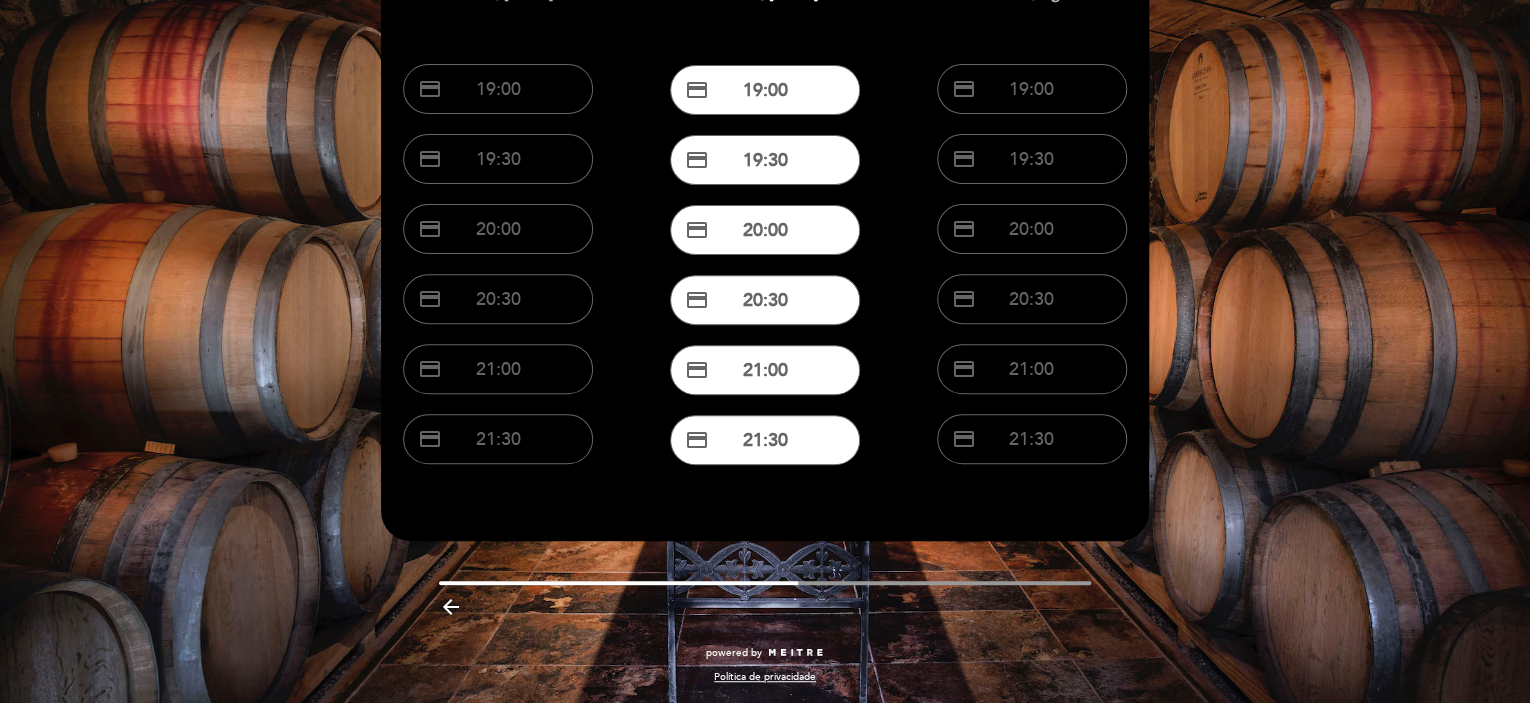 click on "arrow_backward" at bounding box center [451, 607] 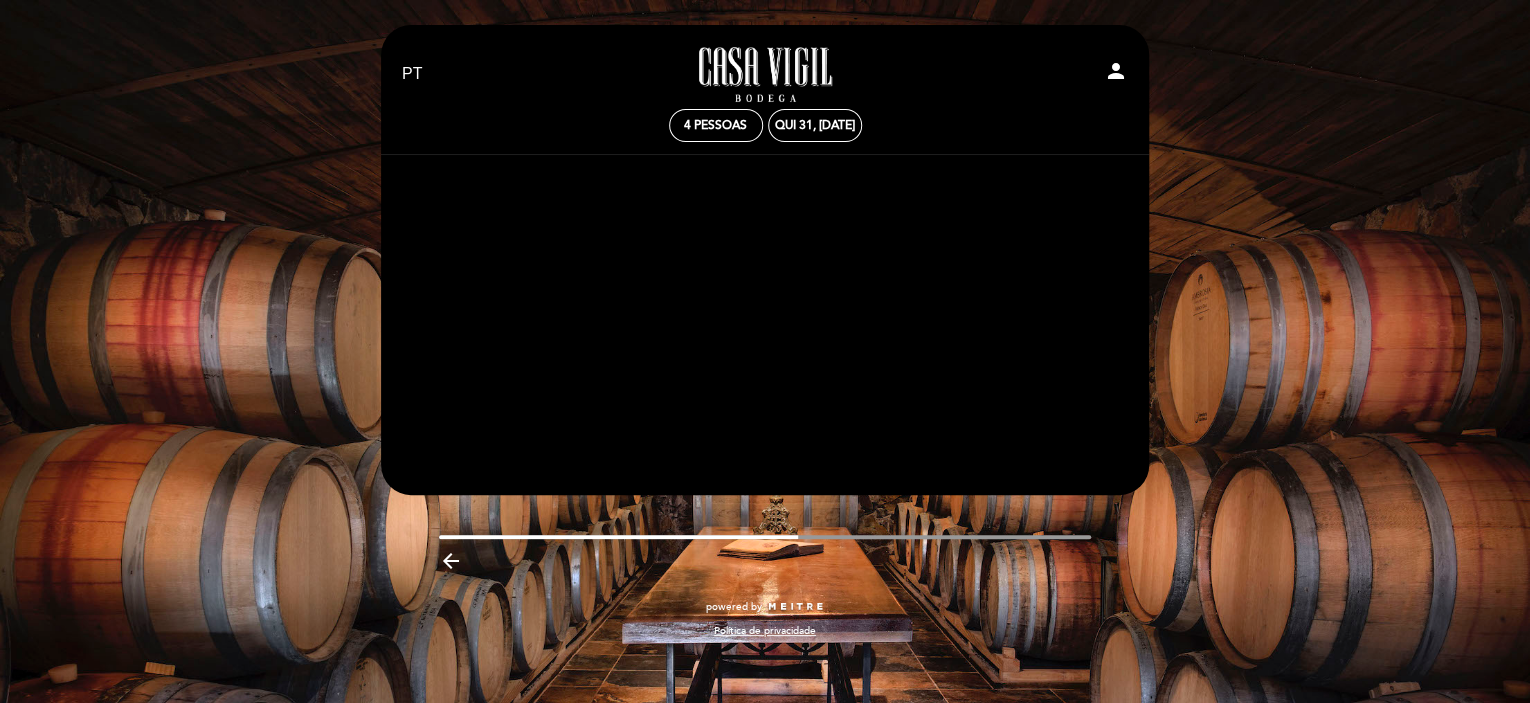 scroll, scrollTop: 0, scrollLeft: 0, axis: both 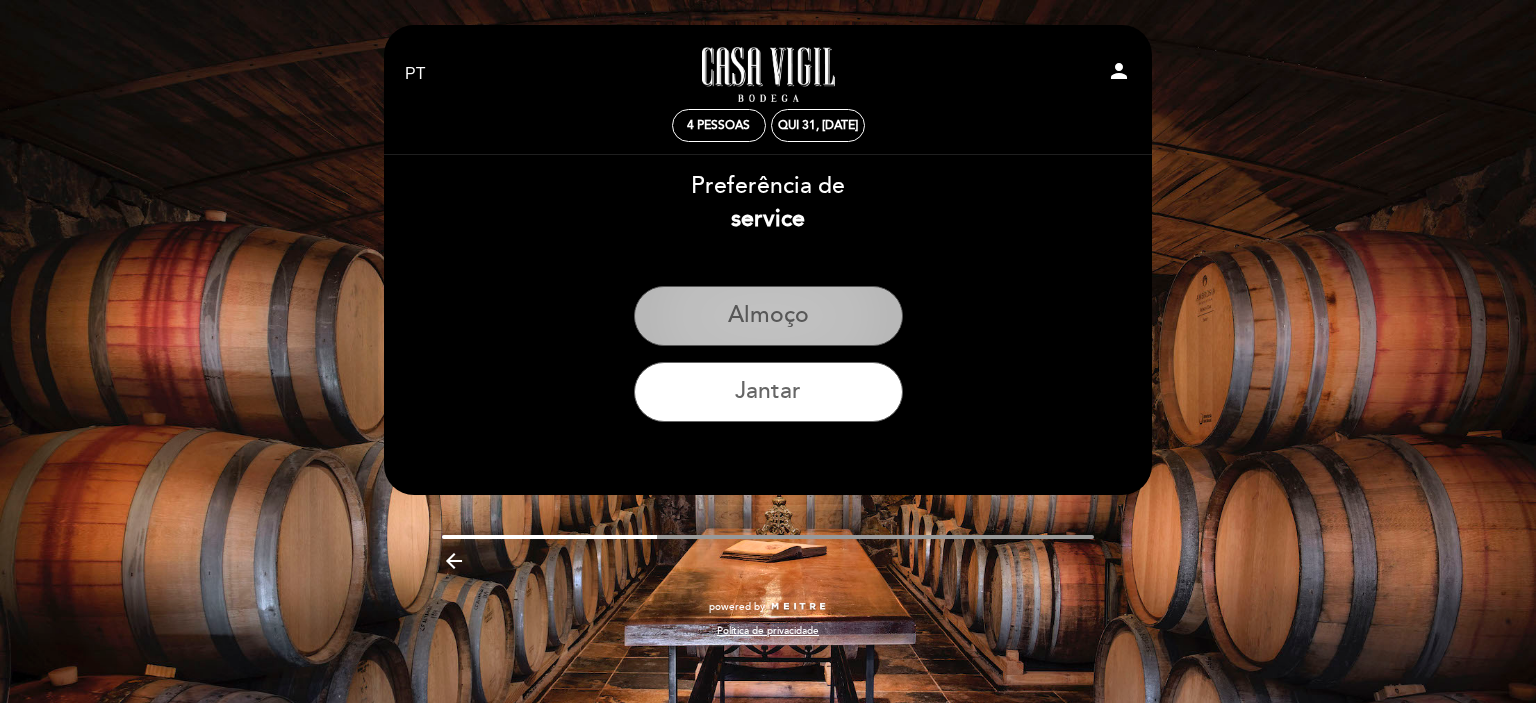 click on "Almoço" at bounding box center [768, 316] 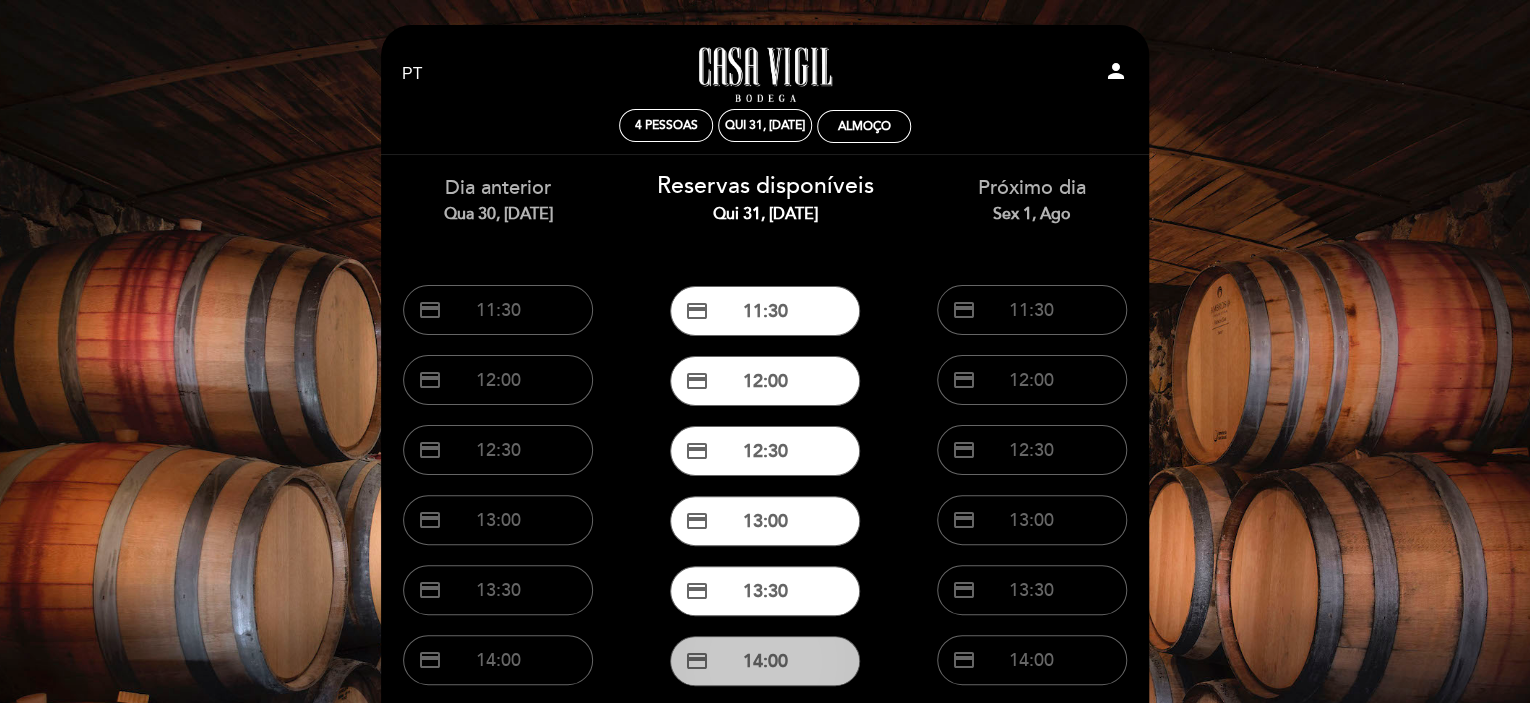 click on "credit_card
14:00" at bounding box center [765, 661] 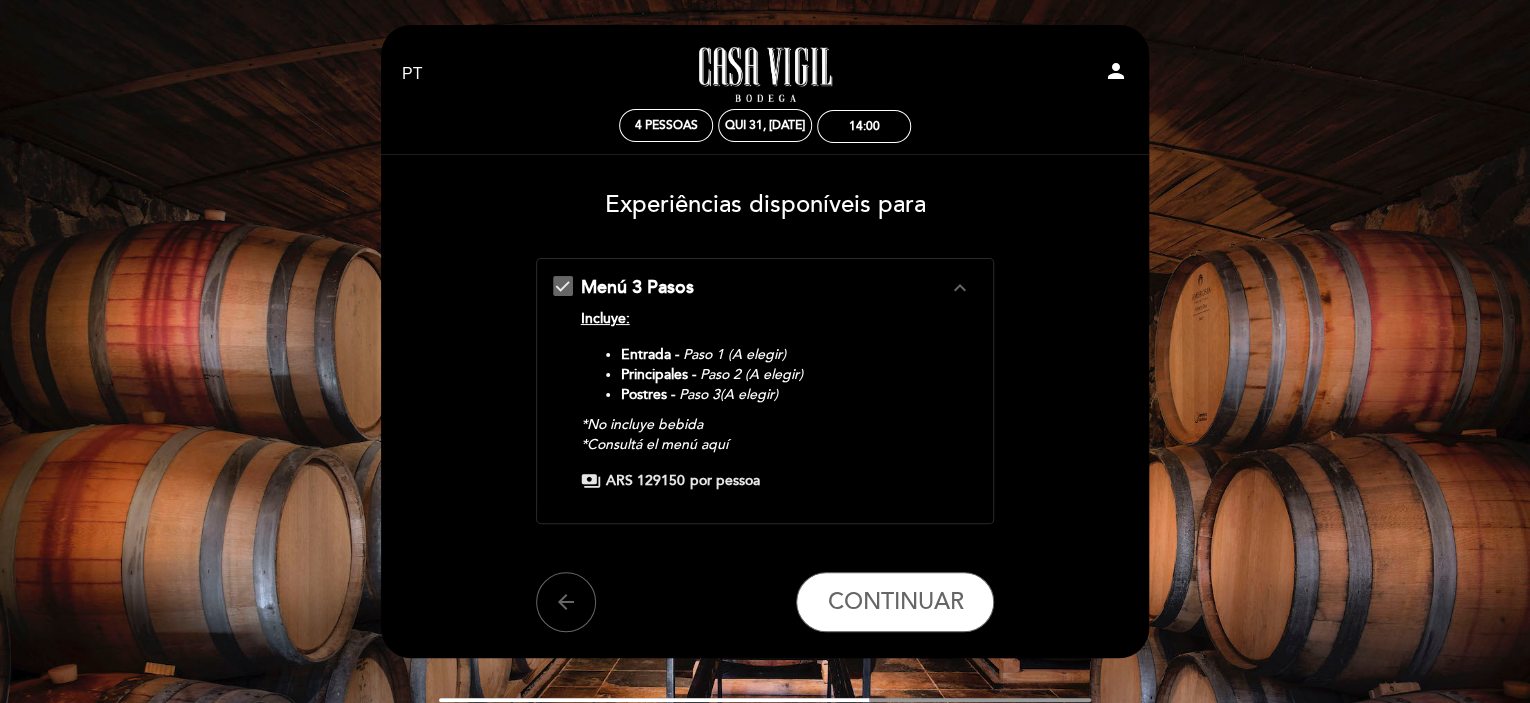 click on "Menú 3 Pasos
expand_less
Incluye:
Entrada -   Paso 1 (A elegir)
Principales -   Paso 2 (A elegir)
Postres -   Paso 3(A elegir)
*No incluye bebida *Consultá el menú aquí
payments
ARS 129150
por pessoa" at bounding box center (765, 391) 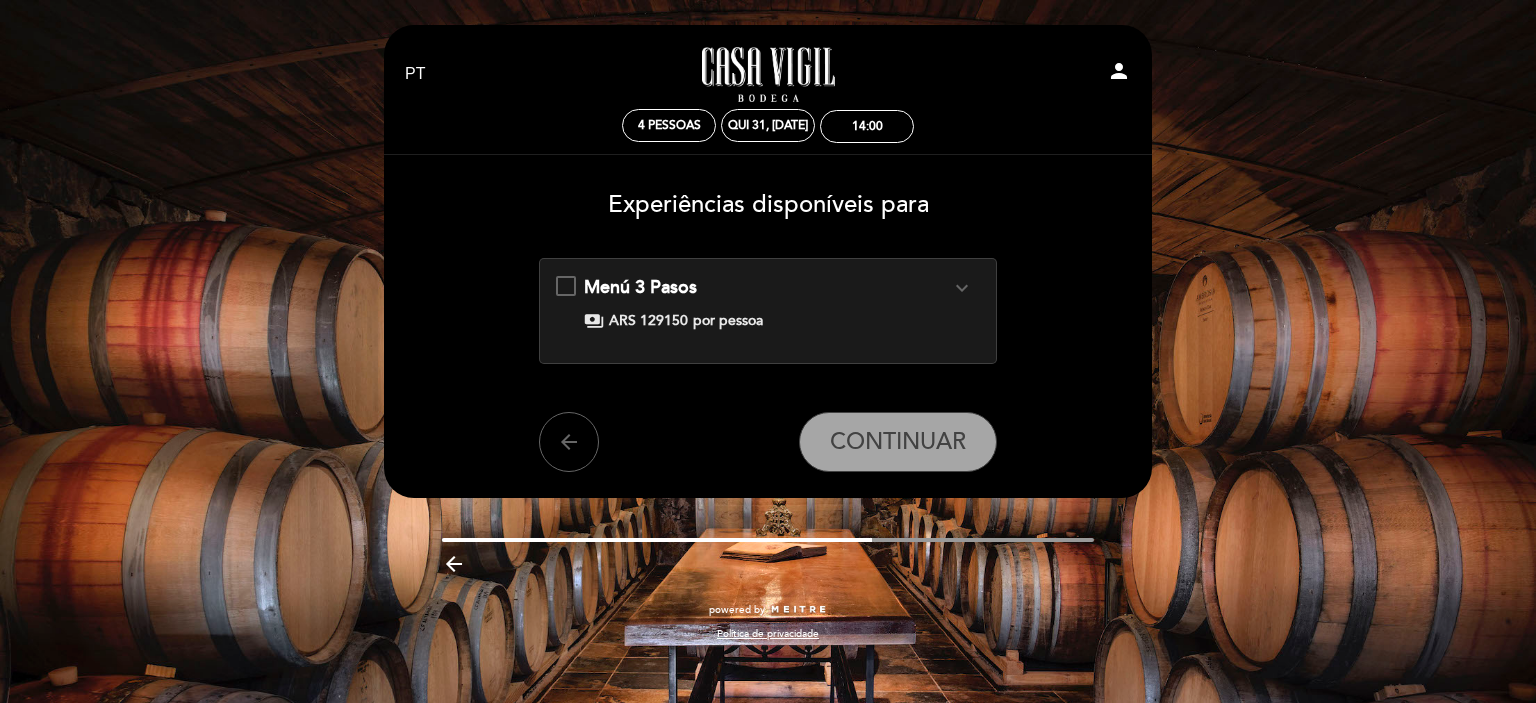 click on "expand_more" at bounding box center [962, 288] 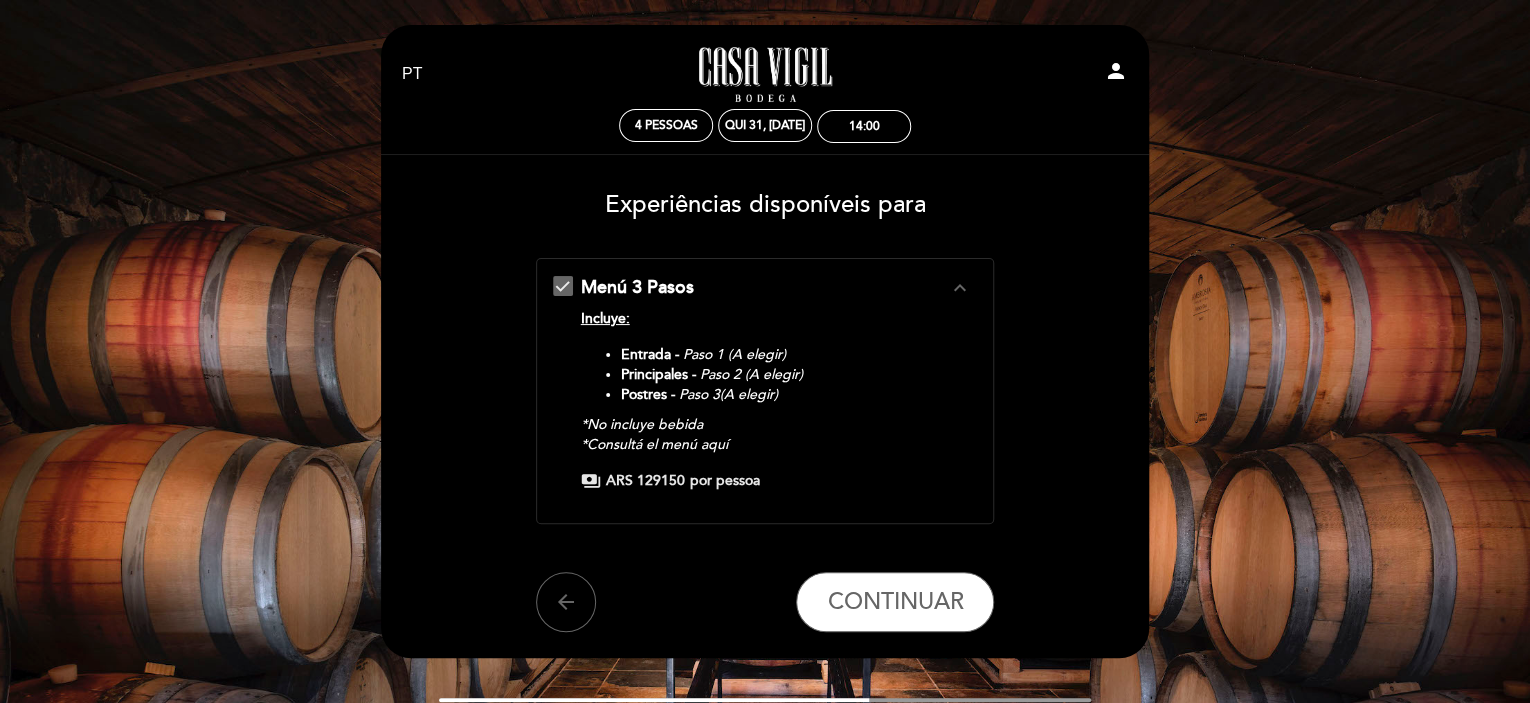 click on "arrow_back
CONTINUAR" at bounding box center (765, 602) 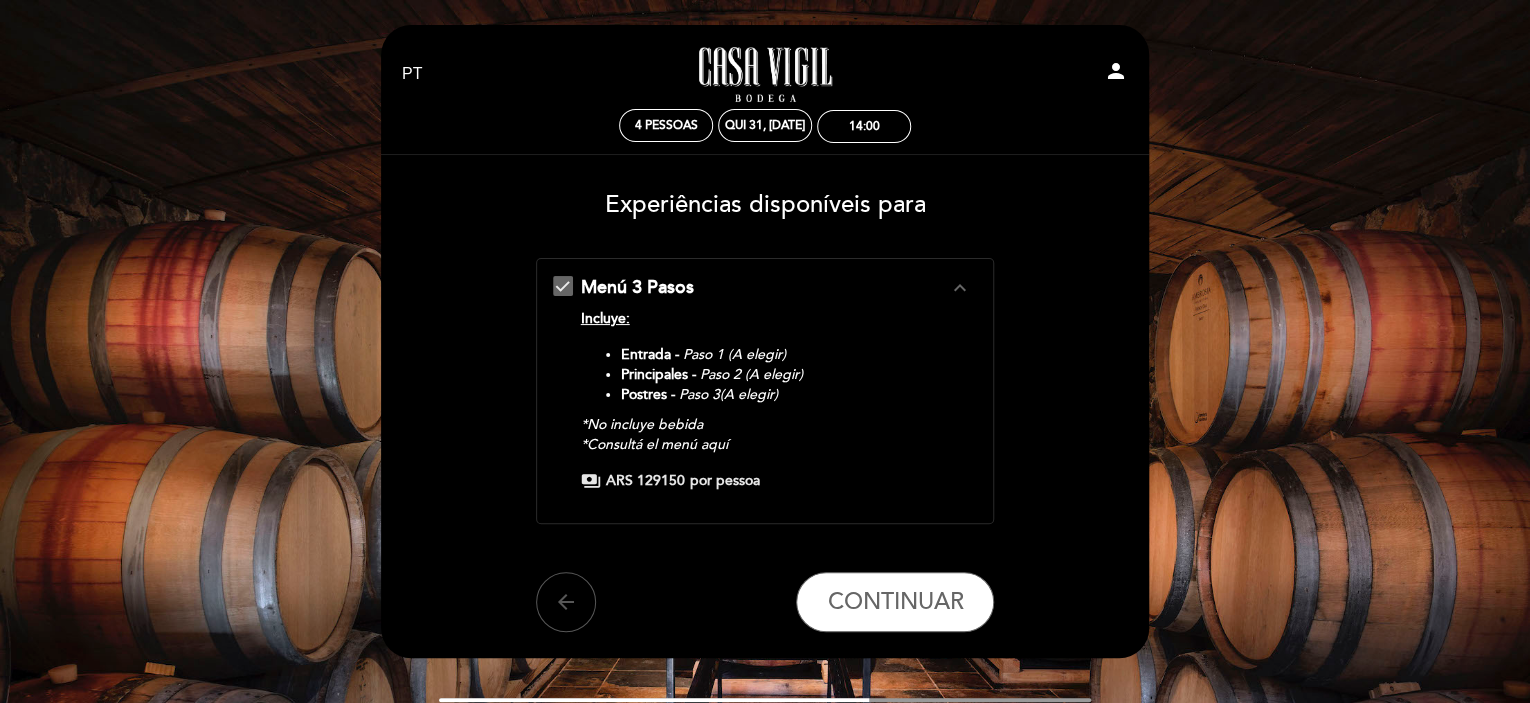click on "arrow_back" at bounding box center [566, 602] 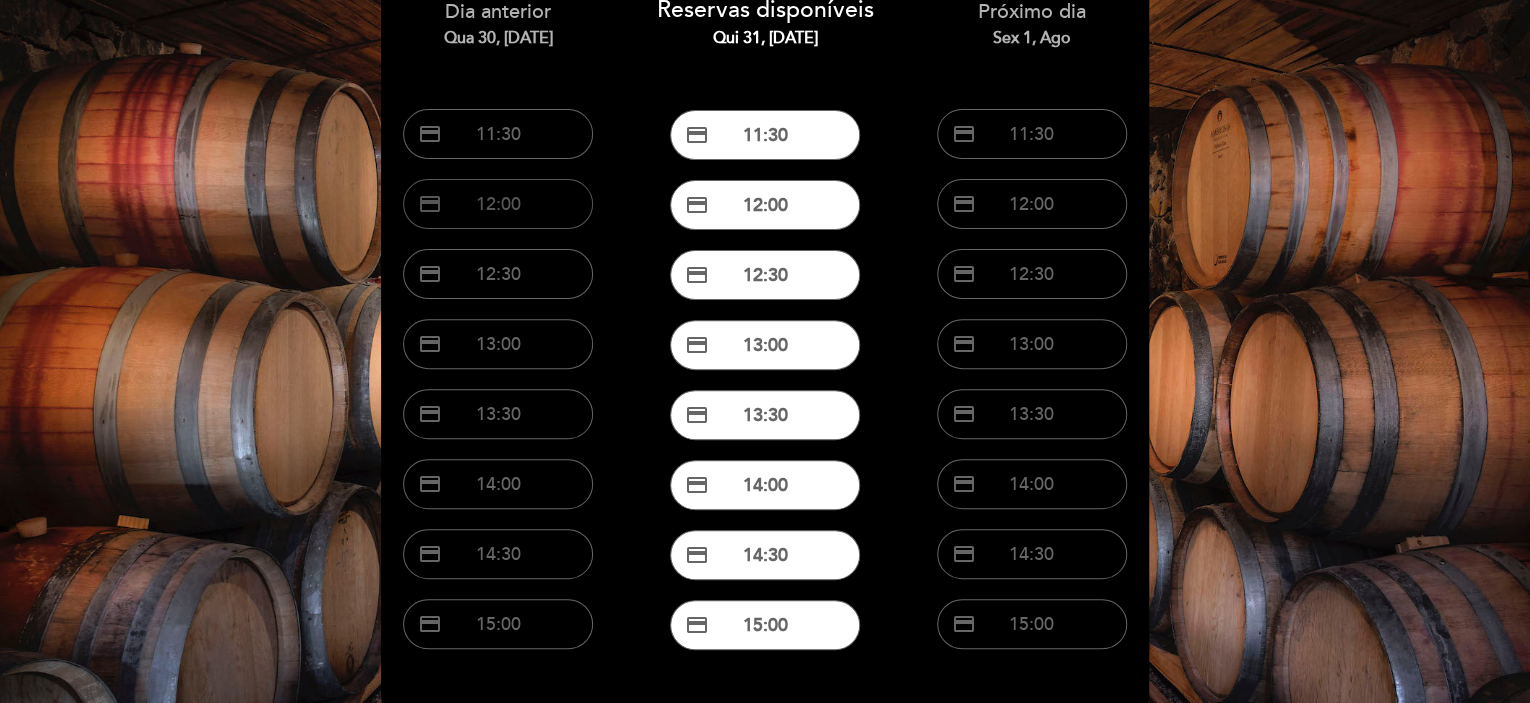 scroll, scrollTop: 361, scrollLeft: 0, axis: vertical 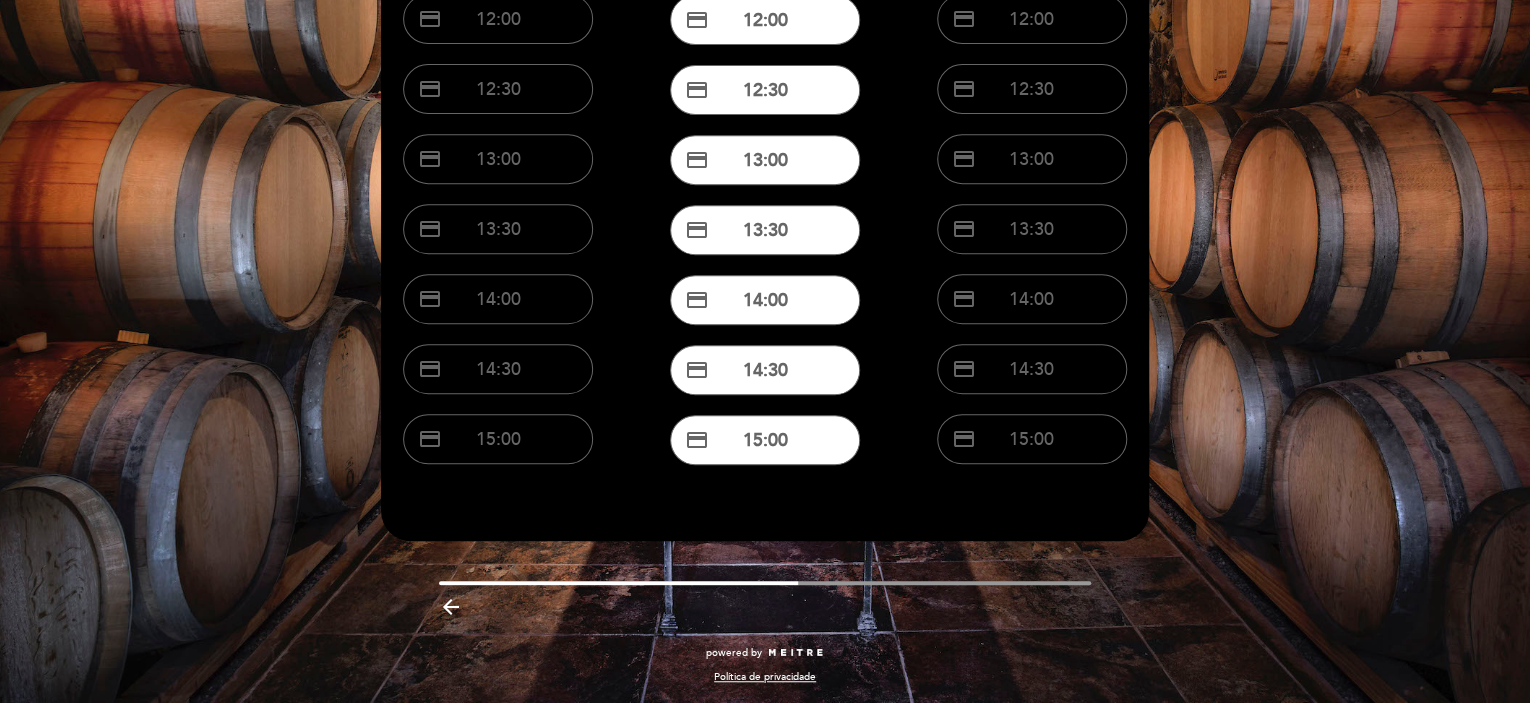 click on "arrow_backward" at bounding box center (451, 607) 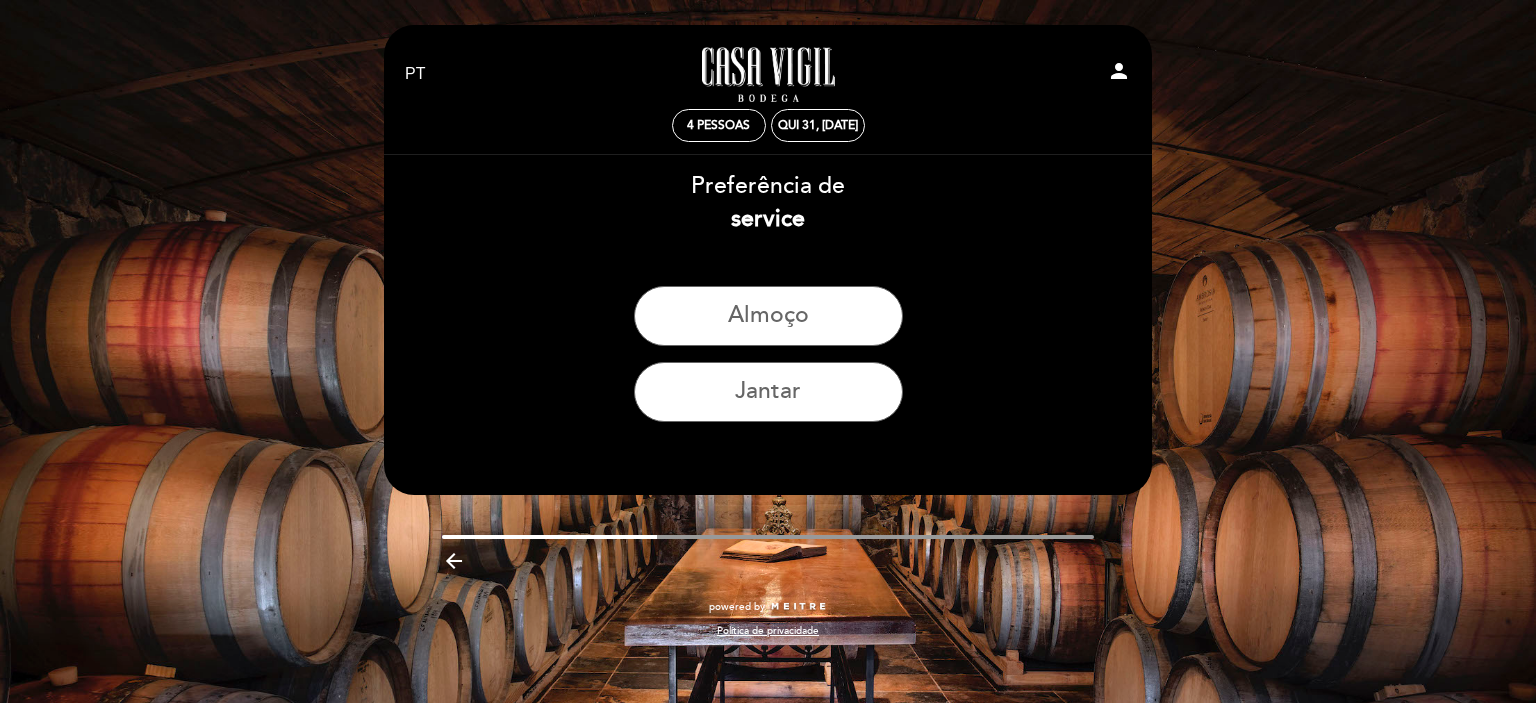 click on "arrow_backward" at bounding box center [454, 561] 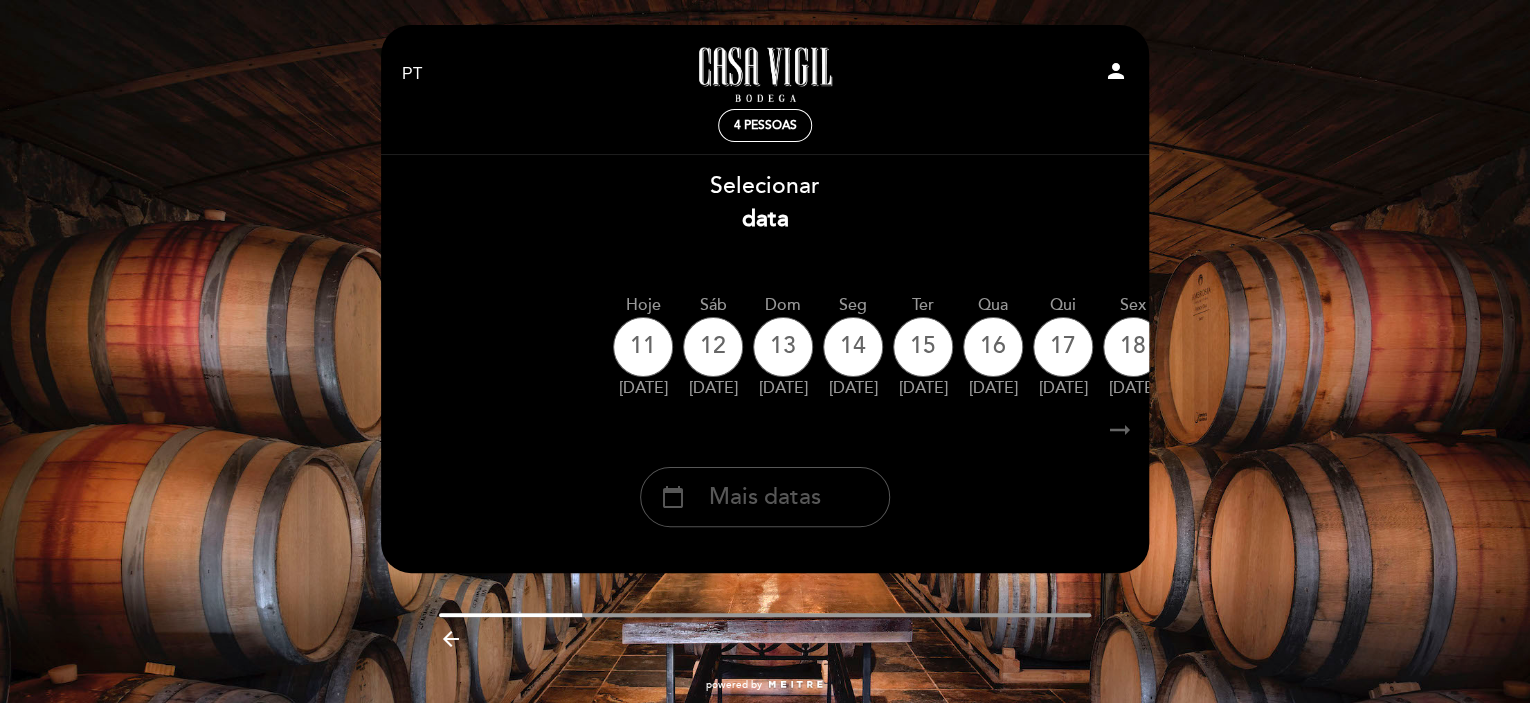 click on "calendar_today
Mais datas" at bounding box center (765, 497) 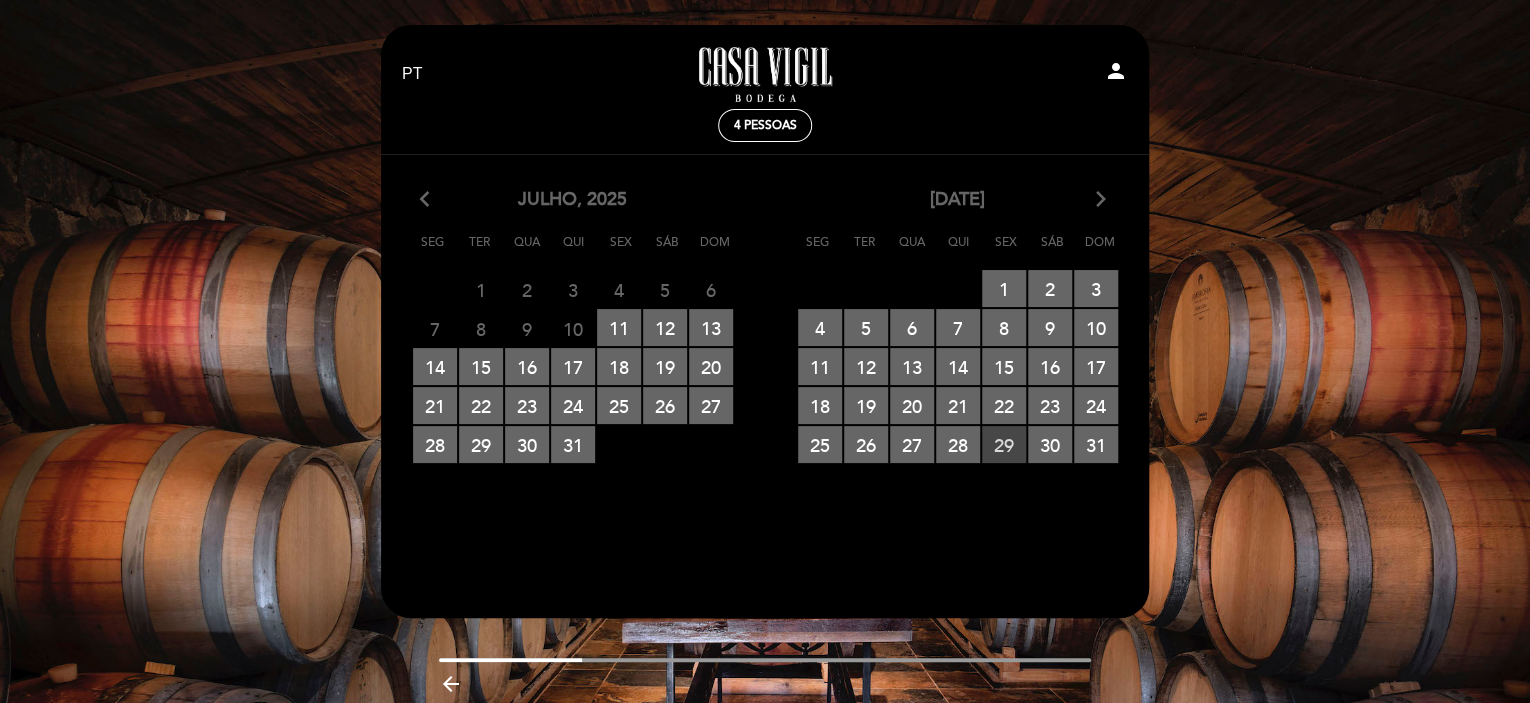 click on "29
RESERVAS DISPONÍVEIS" at bounding box center (1004, 444) 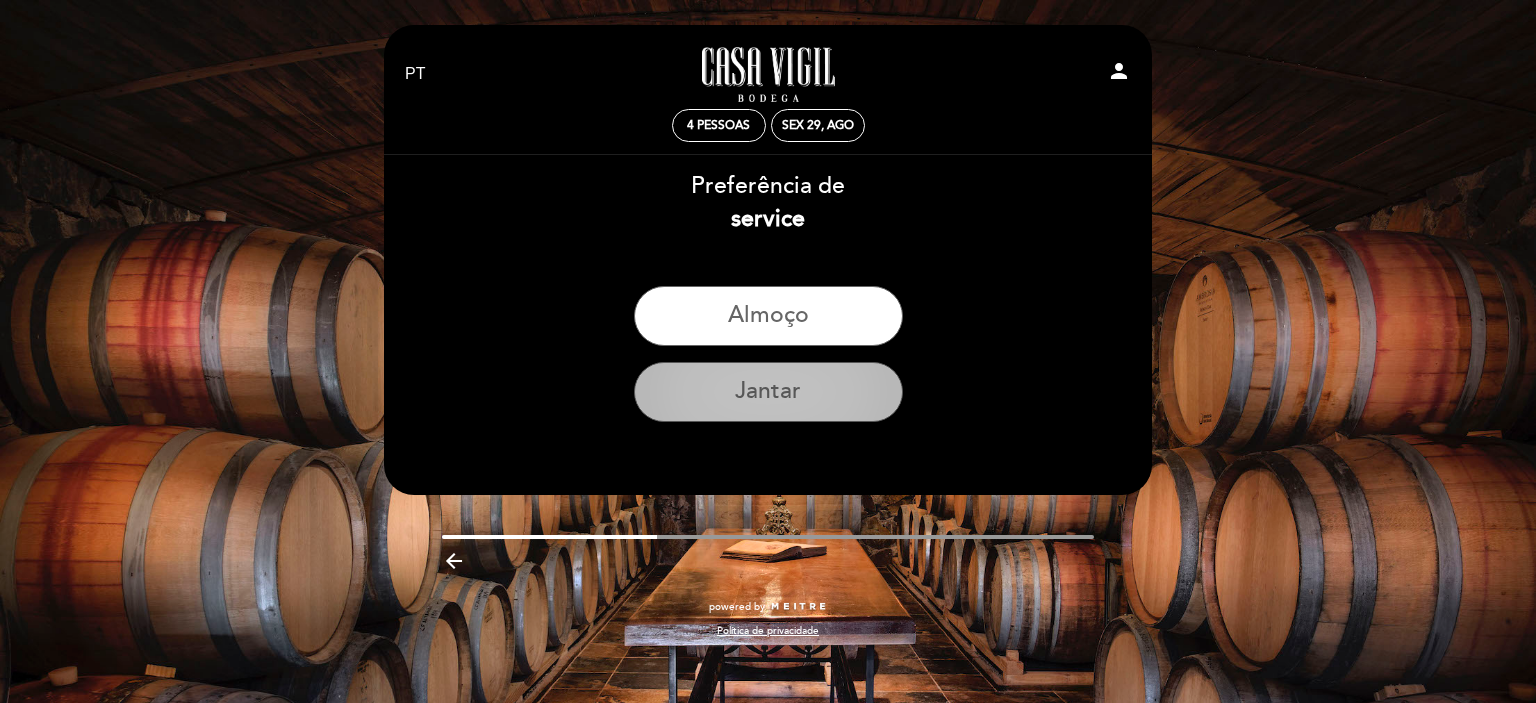click on "Jantar" at bounding box center (768, 392) 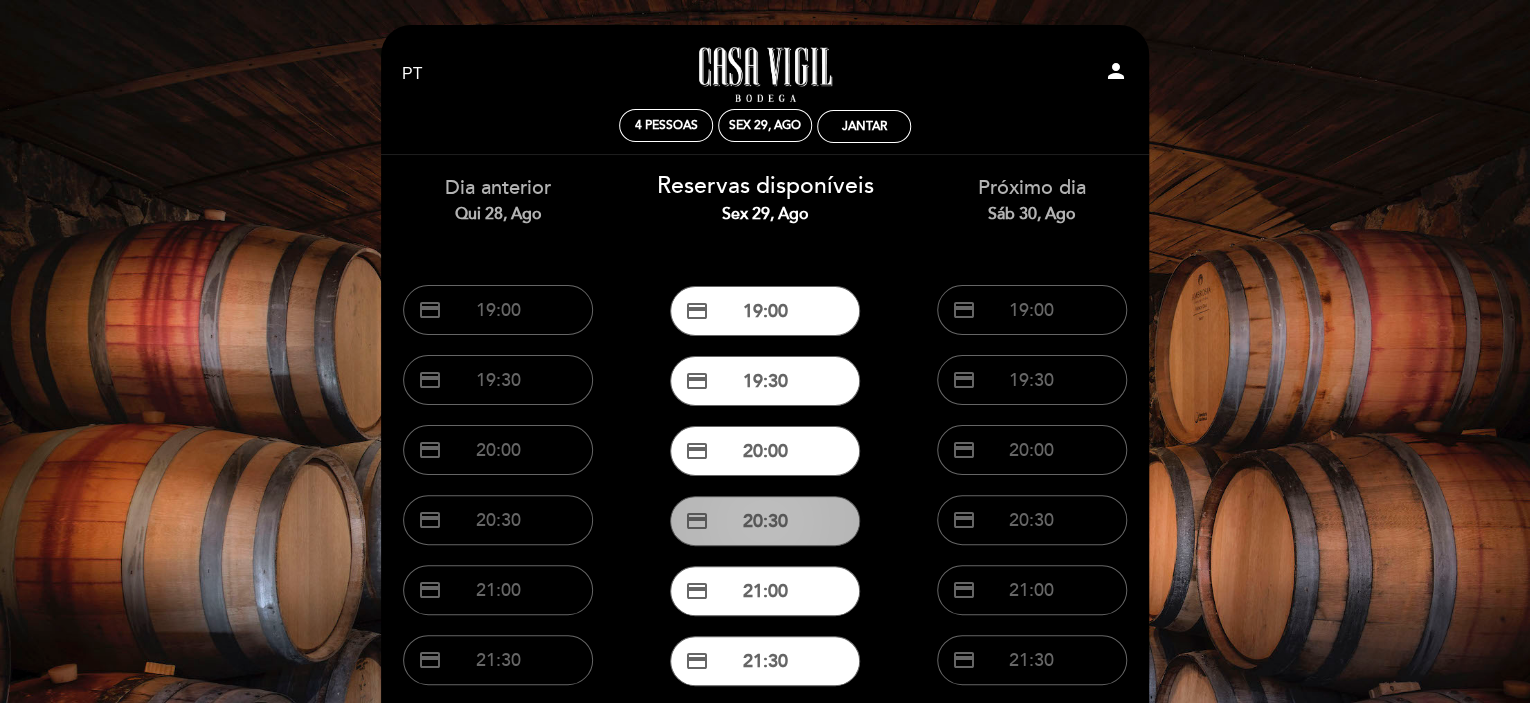 click on "credit_card
20:30" at bounding box center [765, 521] 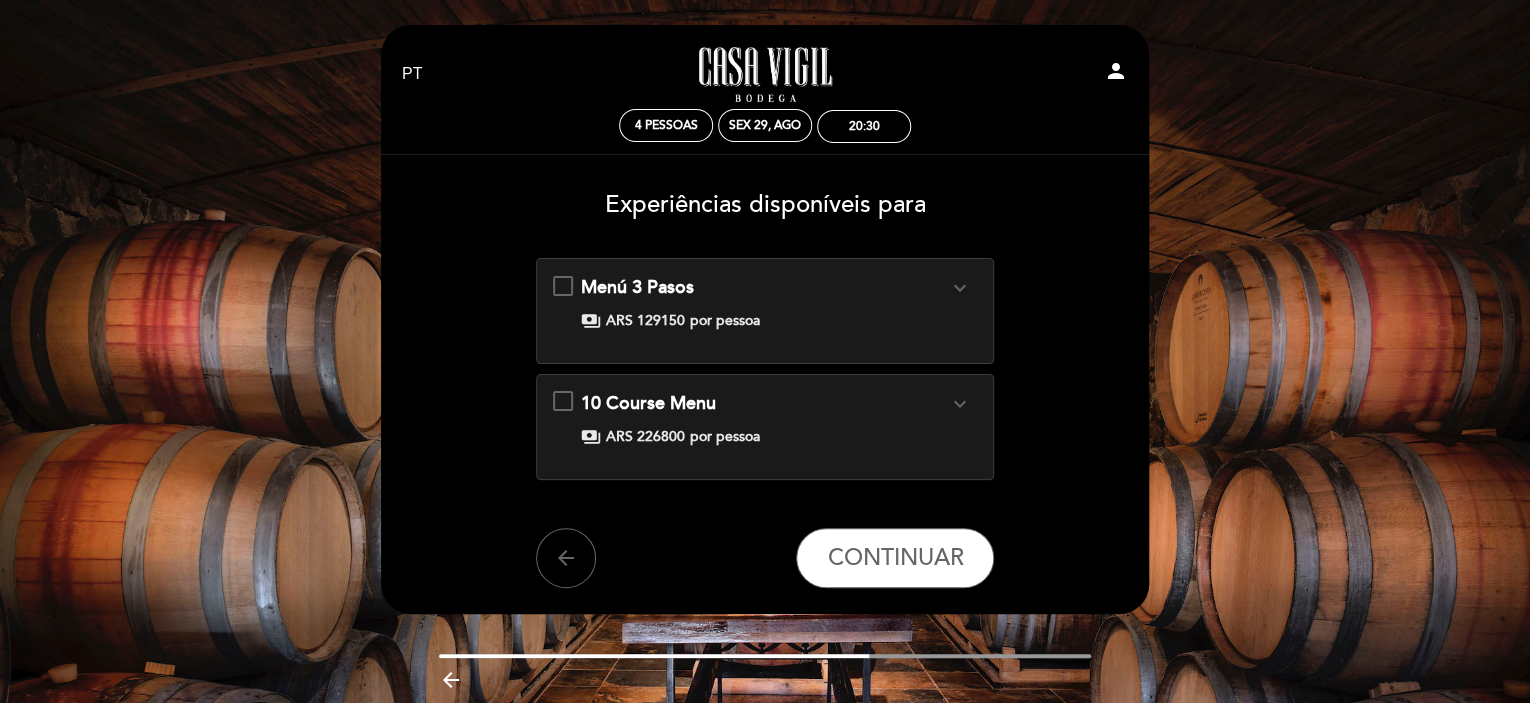click on "Menú 3 Pasos
expand_more
Incluye:
Entrada -   Paso 1 (A elegir)
Principales -   Paso 2 (A elegir)
Postres -   Paso 3(A elegir)
*No incluye bebida *Consultá el menú aquí
payments
ARS 129150
por pessoa" at bounding box center (765, 311) 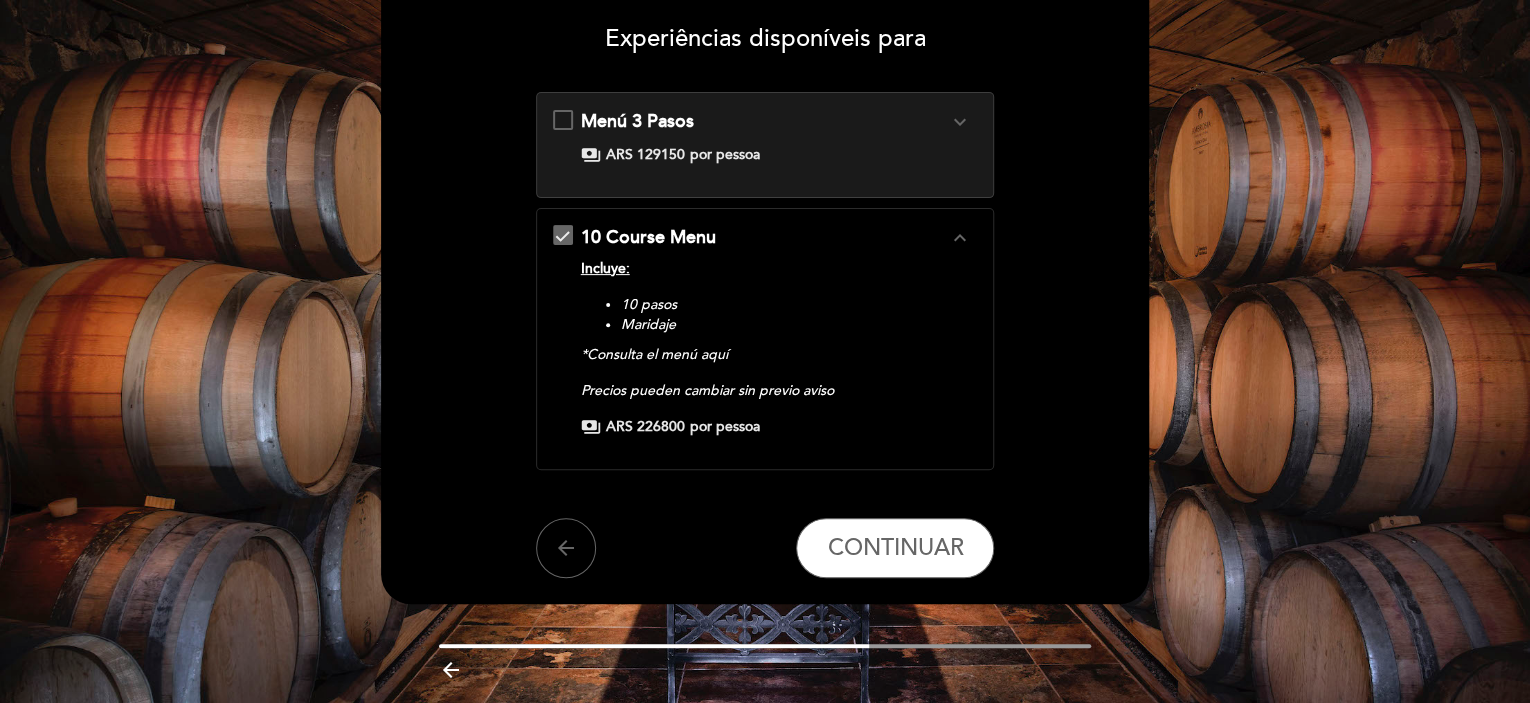 scroll, scrollTop: 200, scrollLeft: 0, axis: vertical 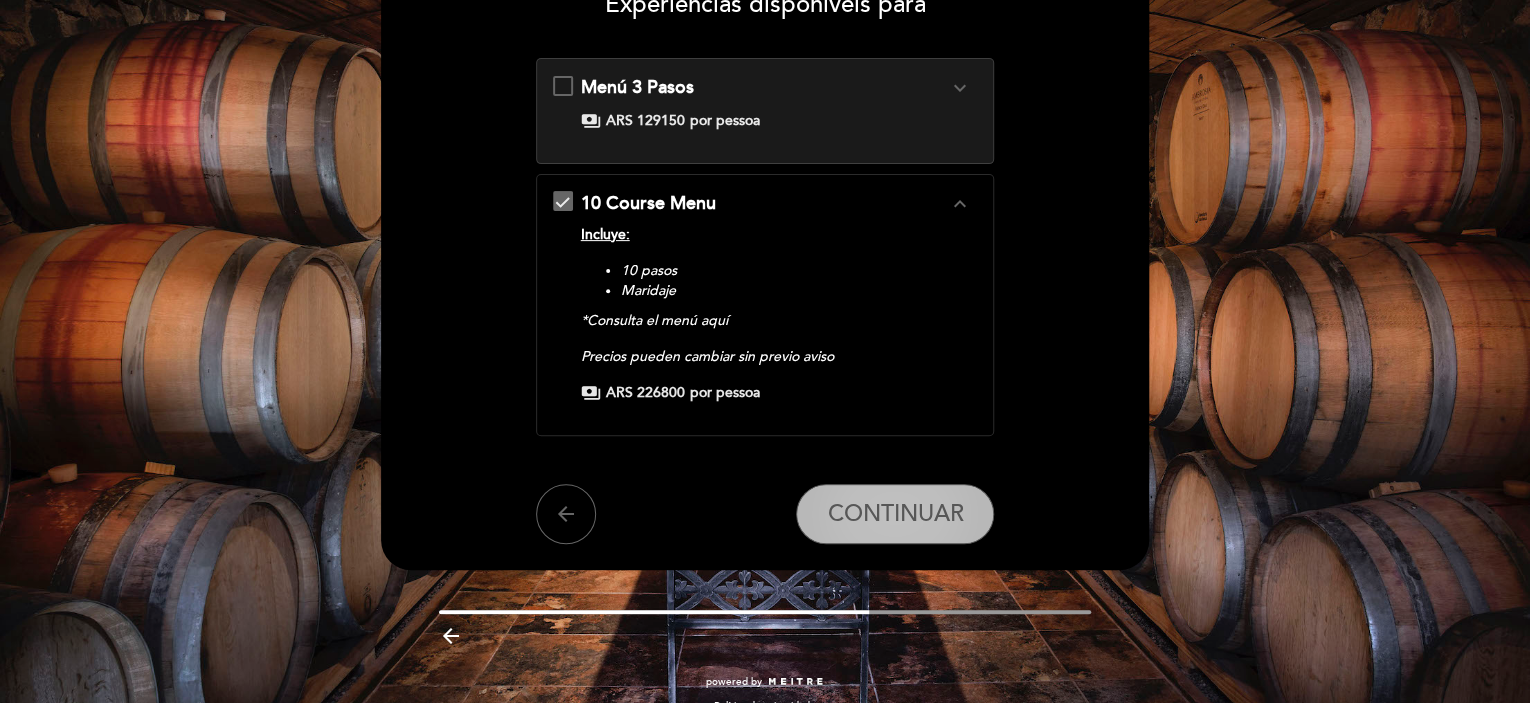click on "CONTINUAR" at bounding box center (895, 514) 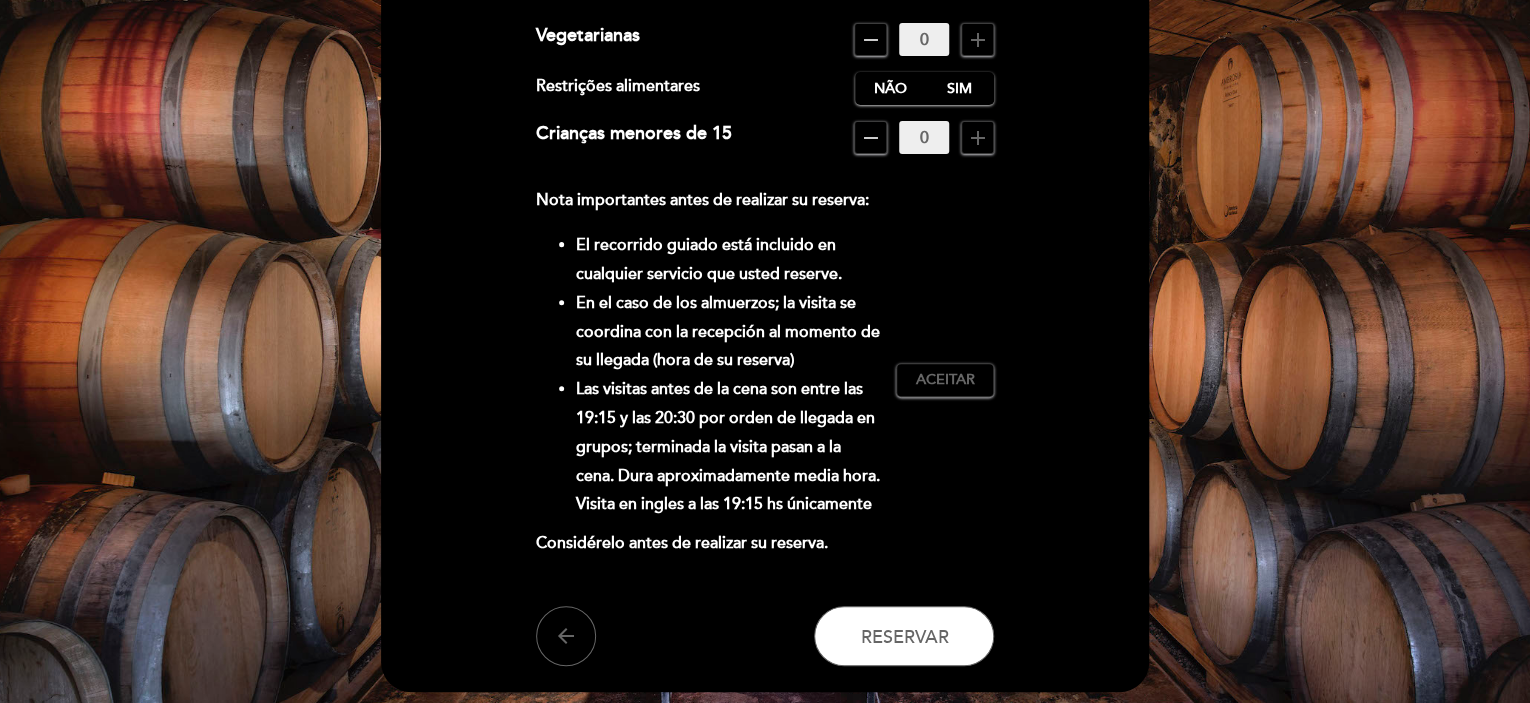 scroll, scrollTop: 387, scrollLeft: 0, axis: vertical 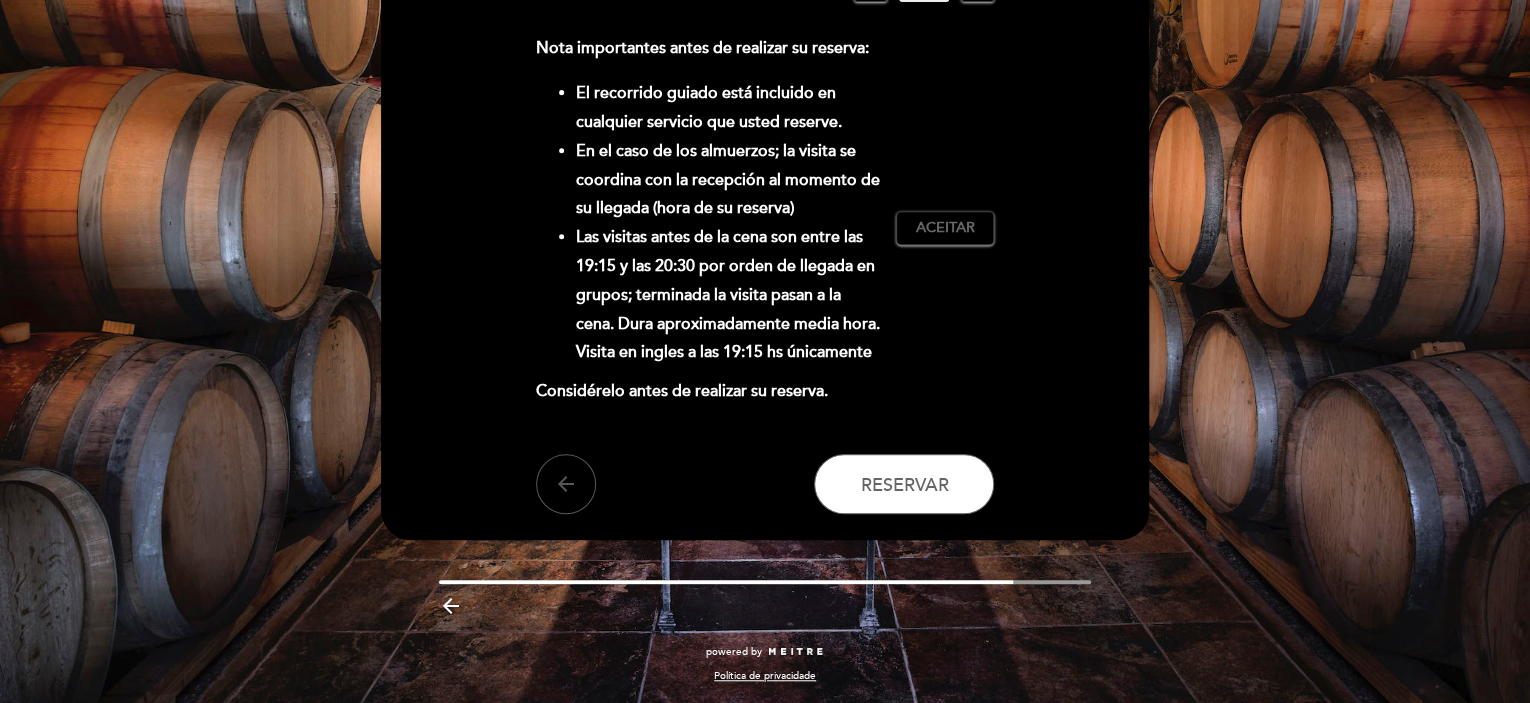 click on "arrow_back" at bounding box center [566, 484] 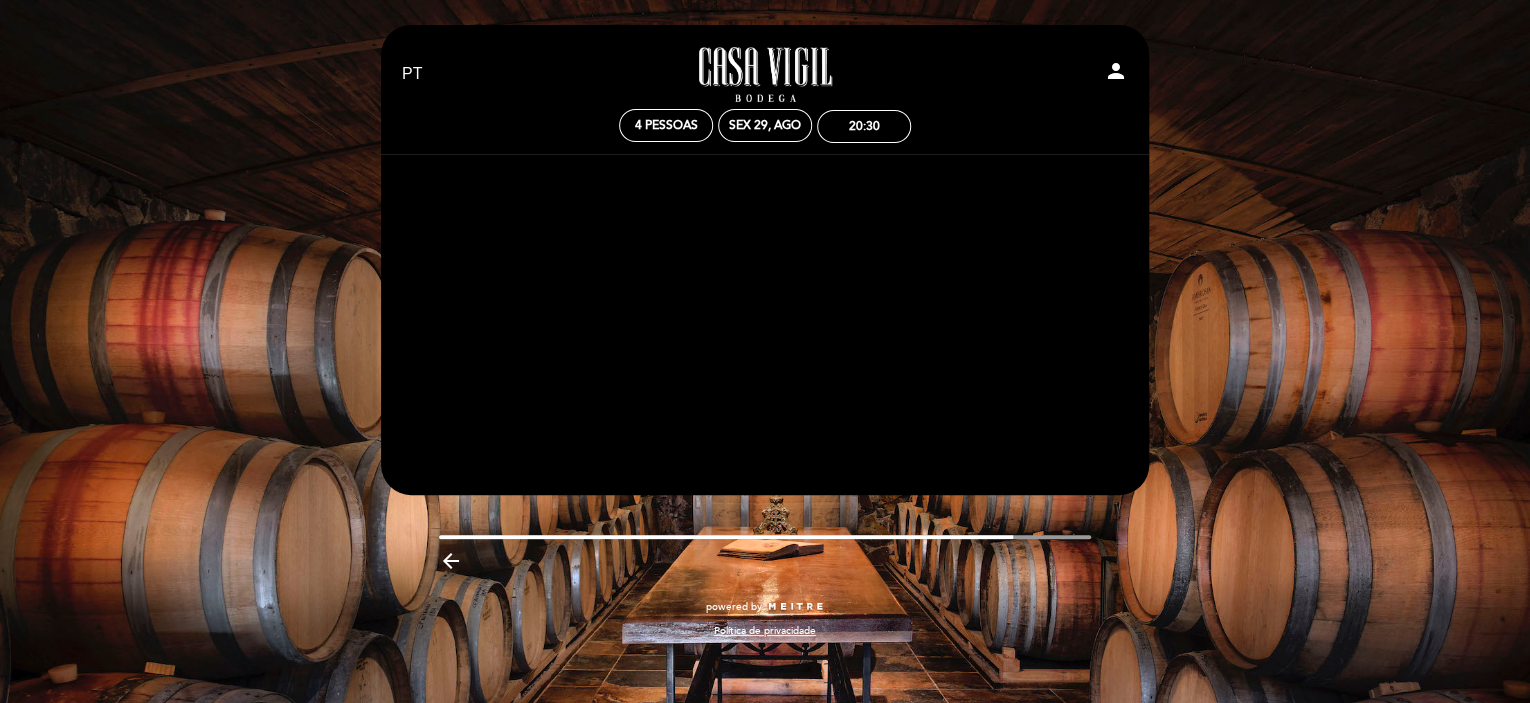 scroll, scrollTop: 0, scrollLeft: 0, axis: both 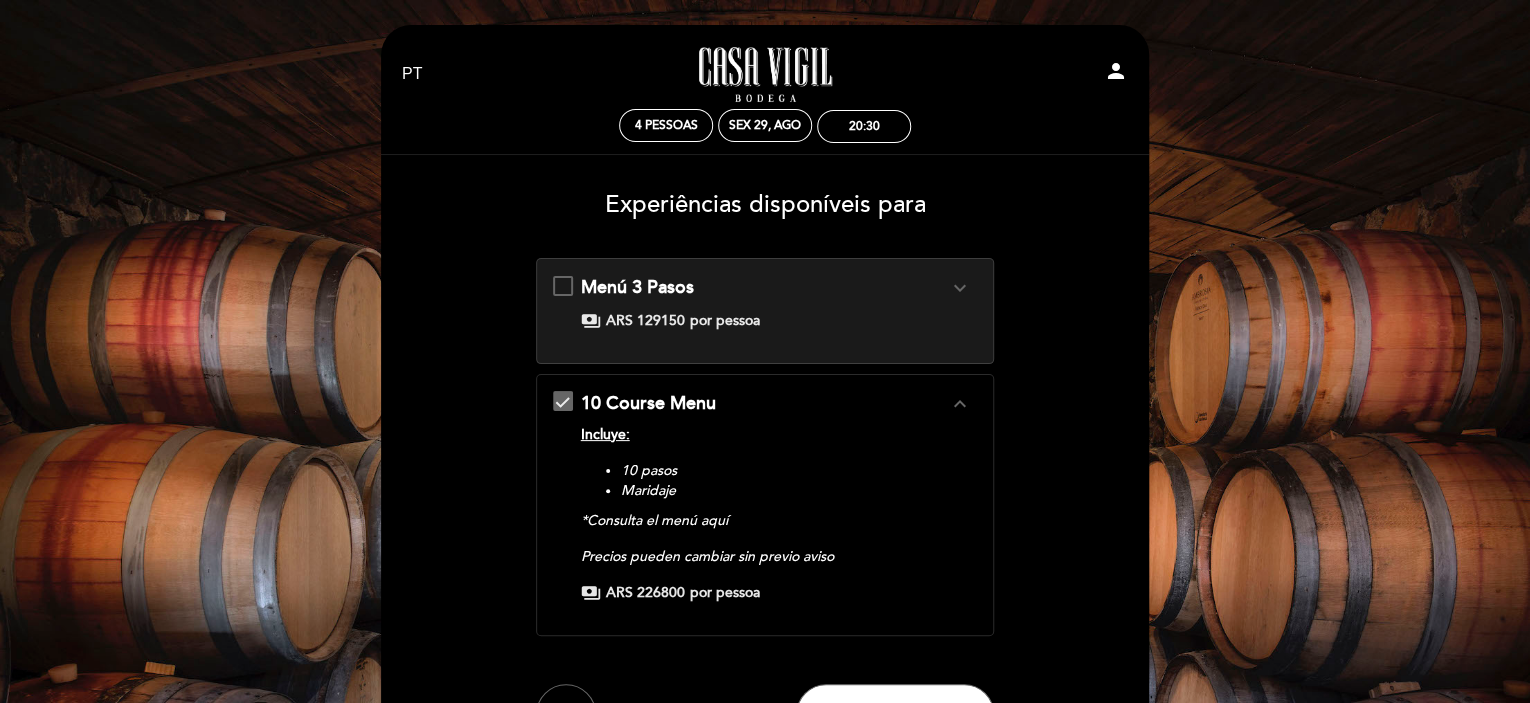click on "Menú 3 Pasos
expand_more
Incluye:
Entrada -   Paso 1 (A elegir)
Principales -   Paso 2 (A elegir)
Postres -   Paso 3(A elegir)
*No incluye bebida *Consultá el menú aquí
payments
ARS 129150
por pessoa" at bounding box center (765, 311) 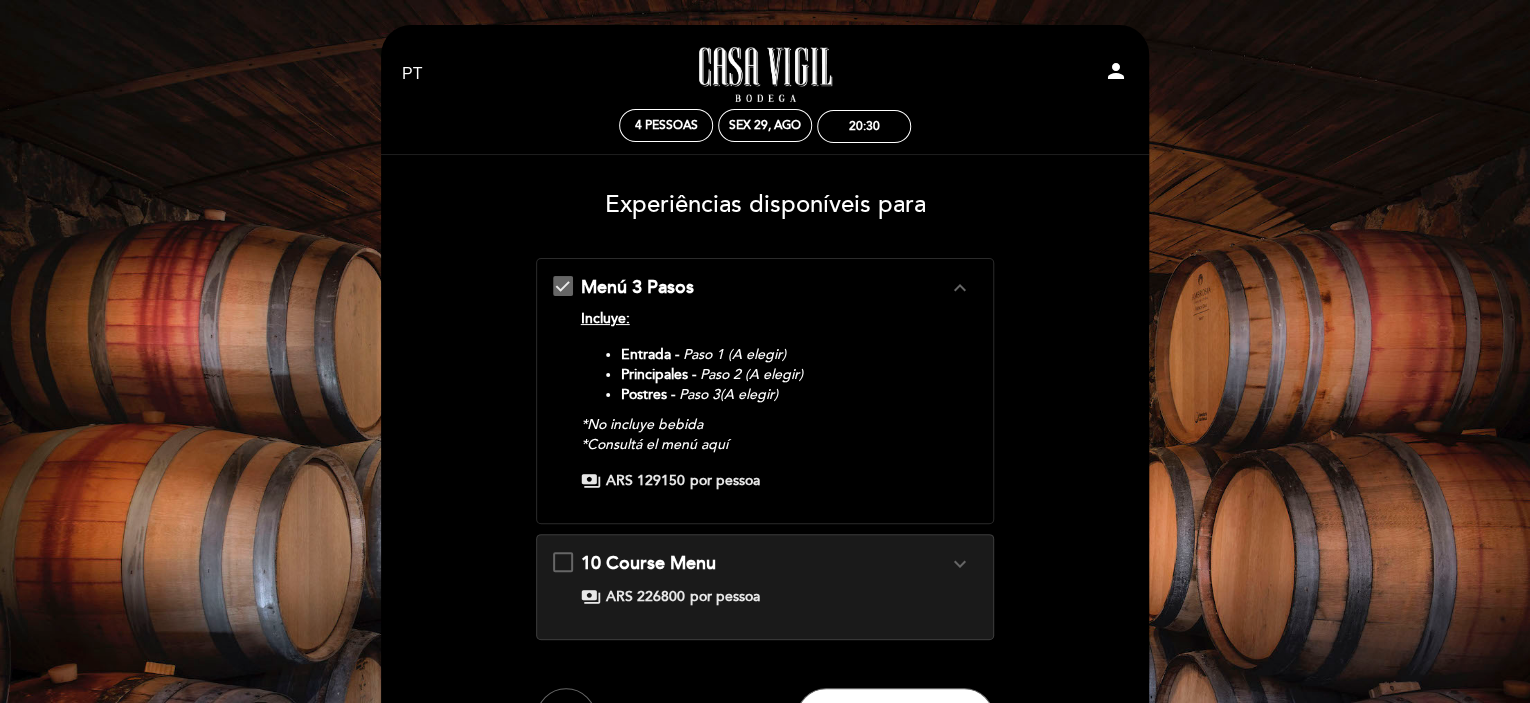 click on "Casa Vigil - Restaurante" at bounding box center (765, 74) 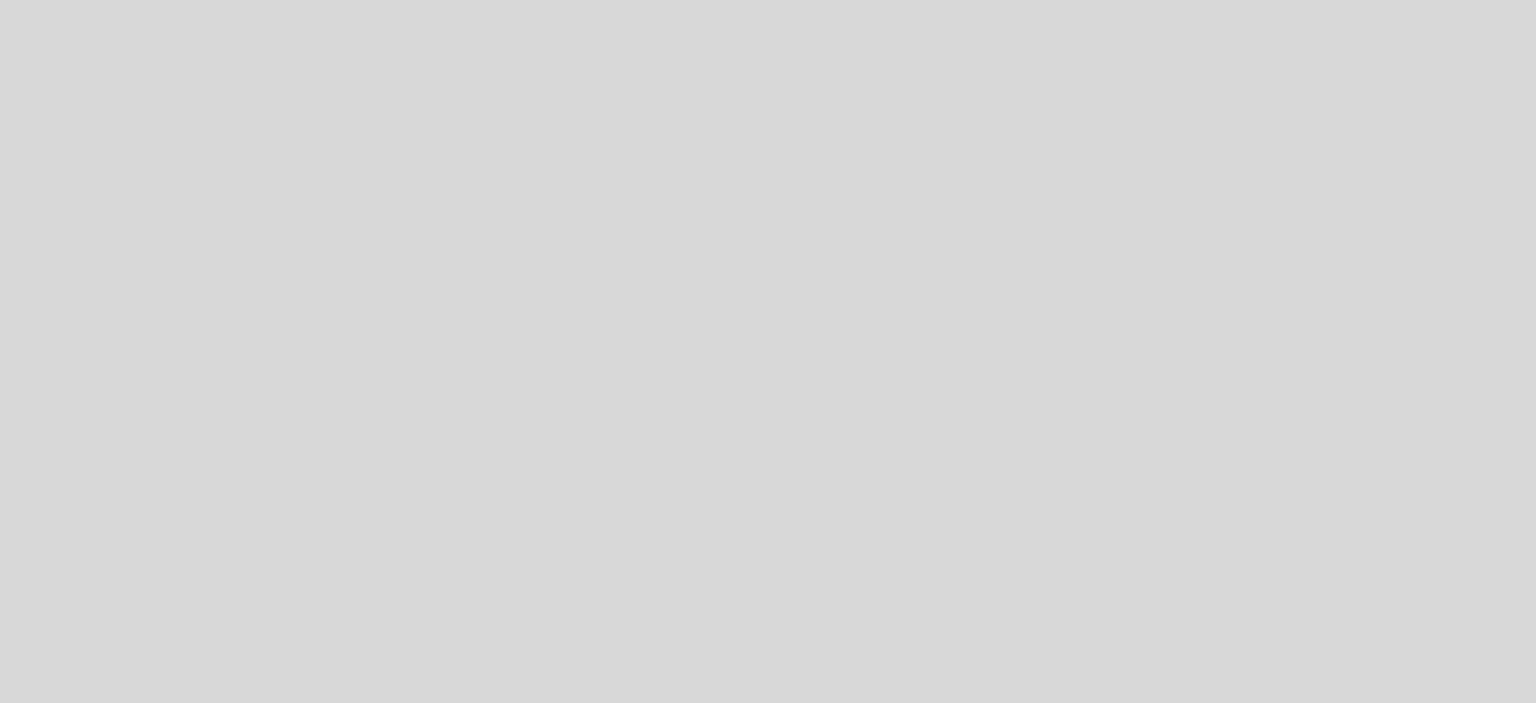 scroll, scrollTop: 0, scrollLeft: 0, axis: both 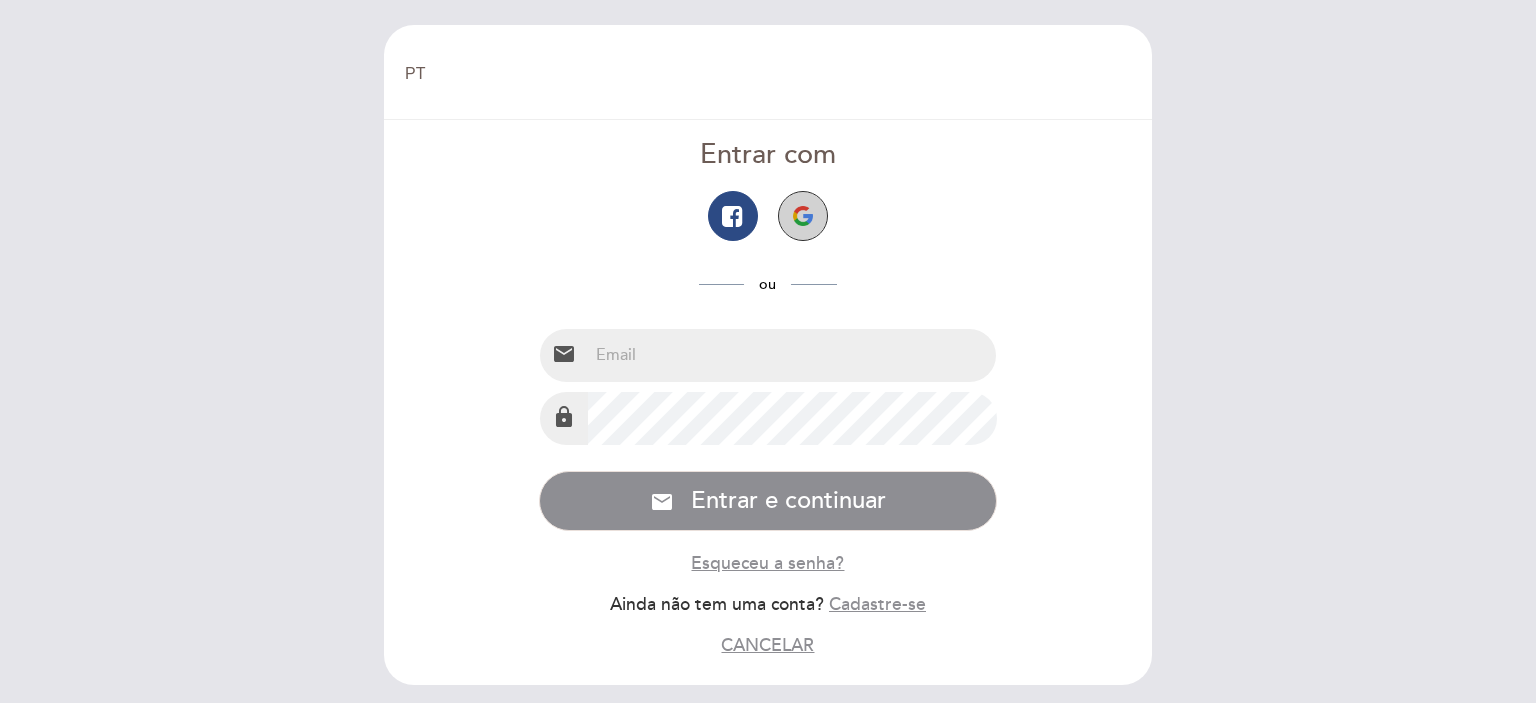 click at bounding box center [803, 216] 